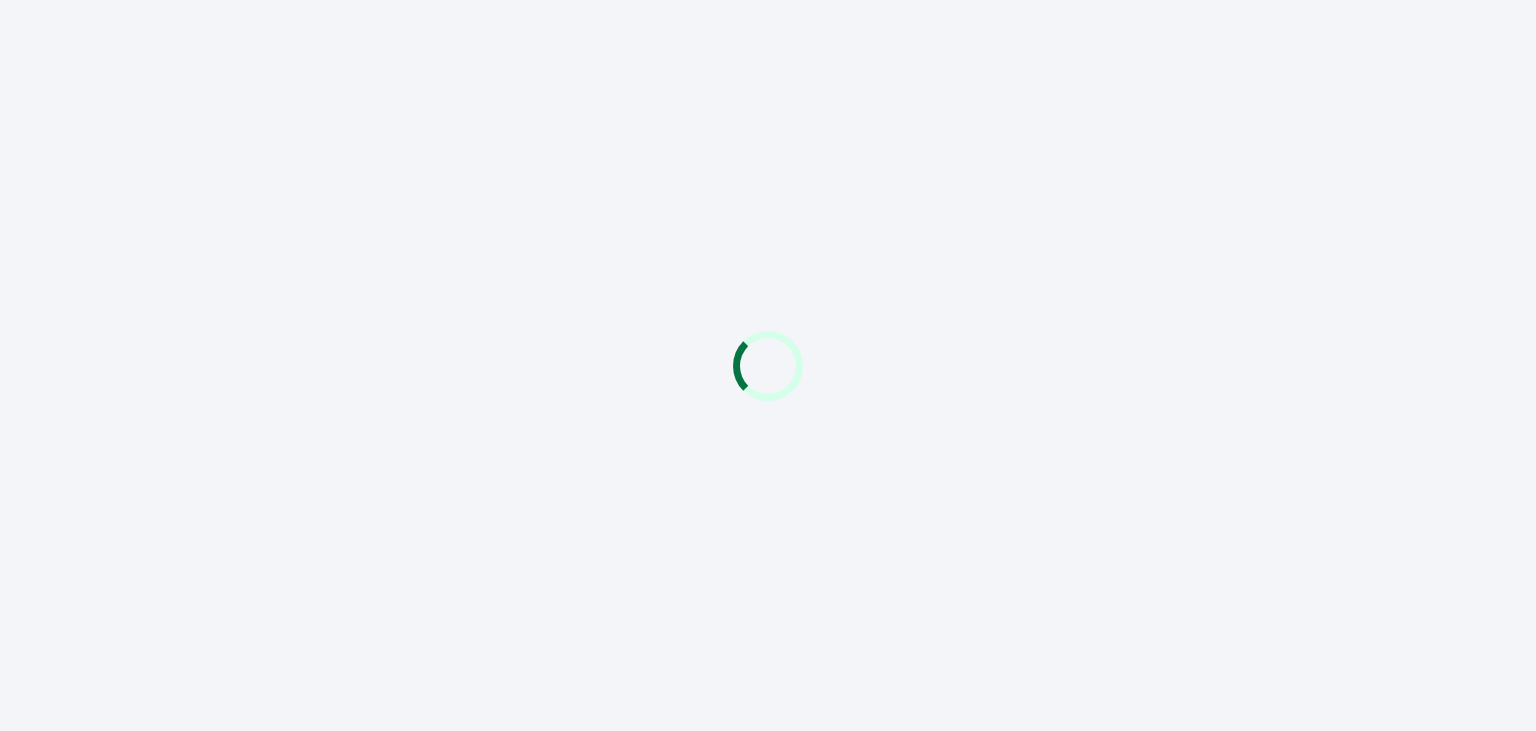 scroll, scrollTop: 0, scrollLeft: 0, axis: both 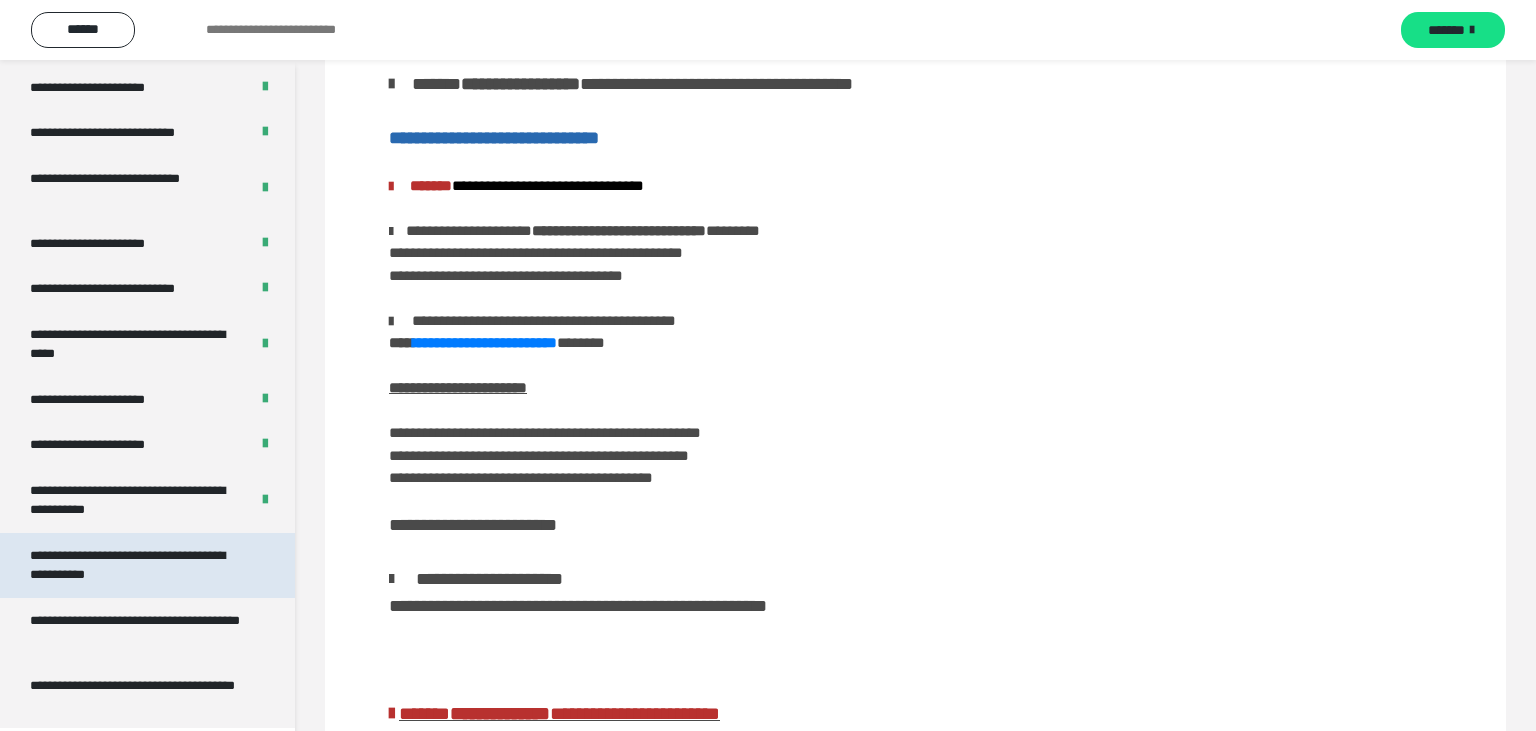 click on "**********" at bounding box center (139, 565) 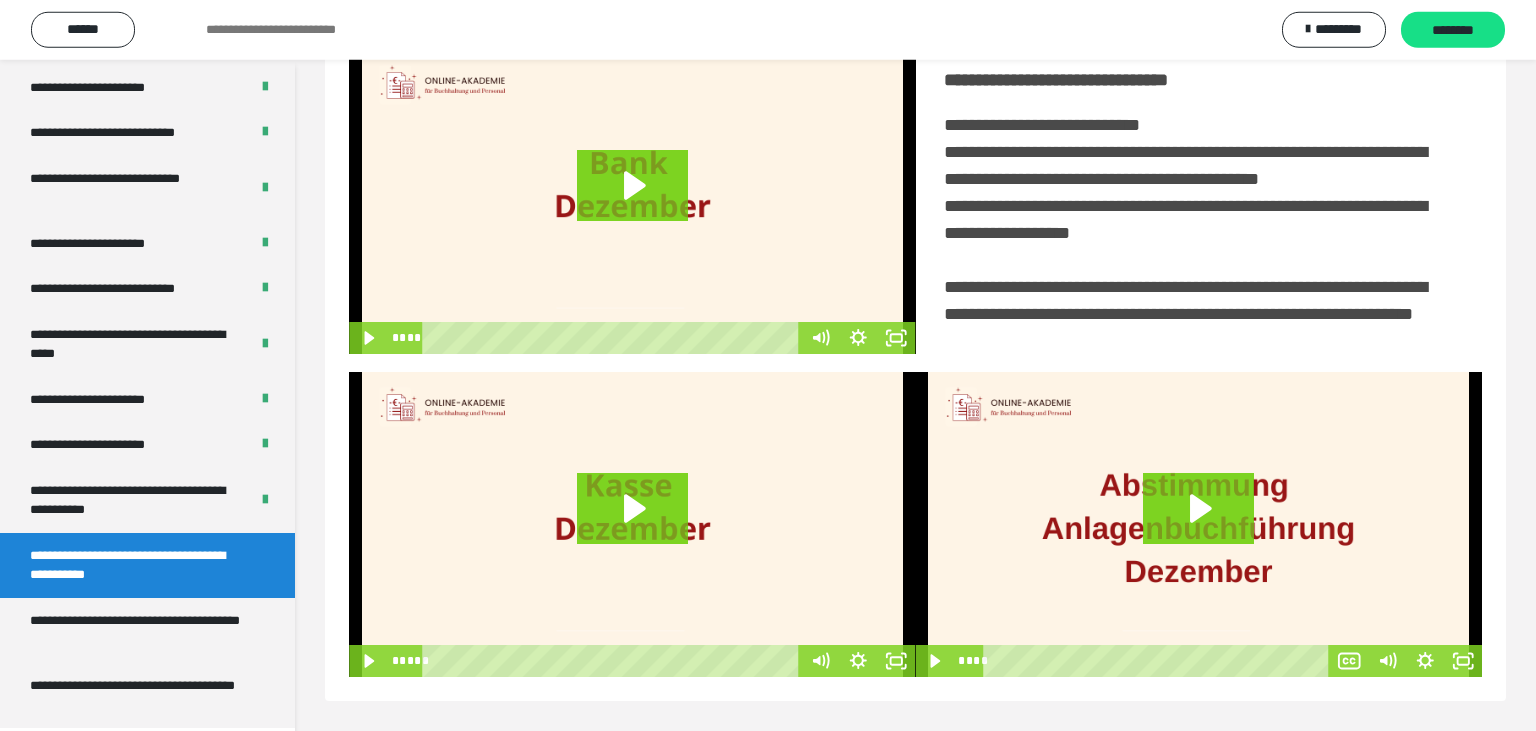 scroll, scrollTop: 467, scrollLeft: 0, axis: vertical 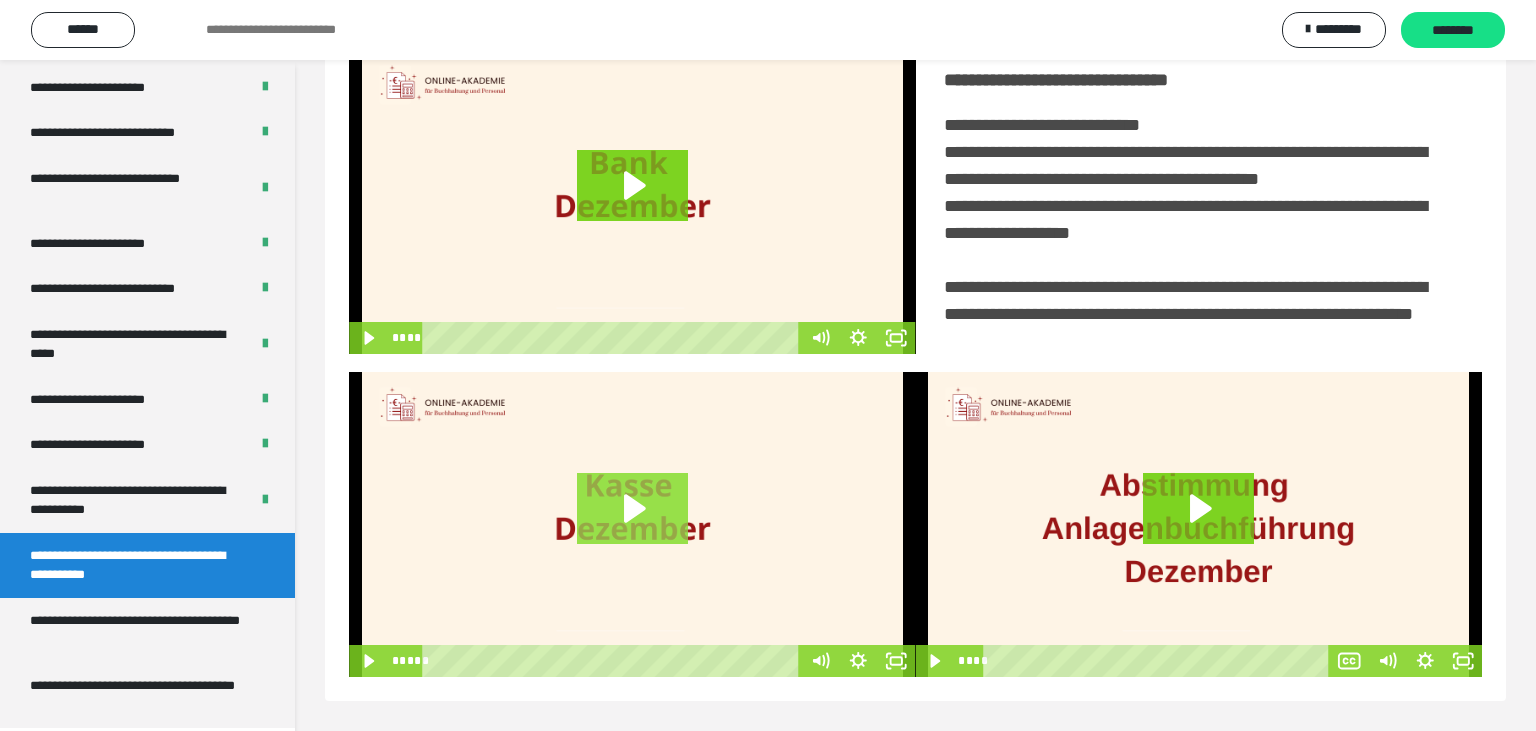 click 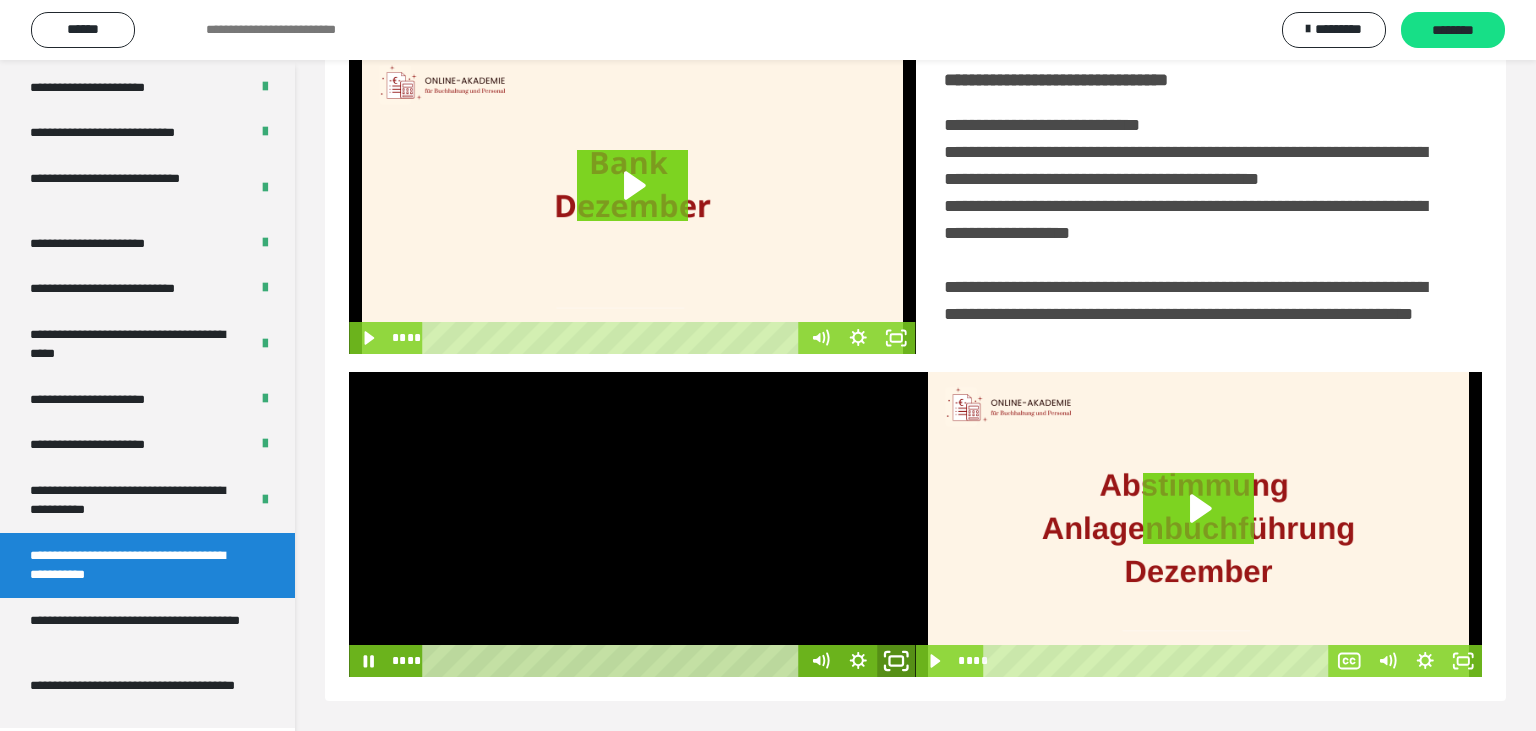 click 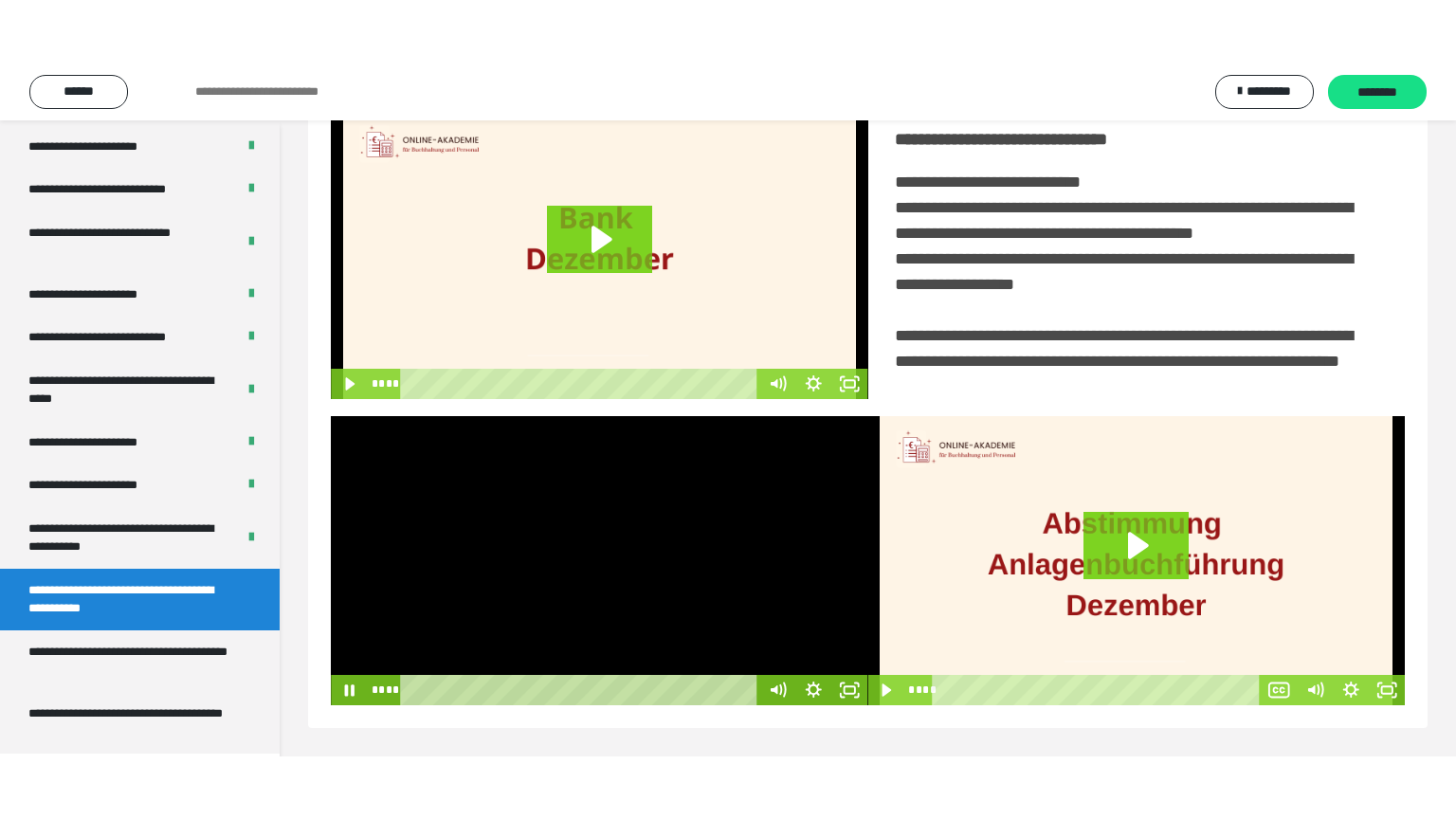 scroll, scrollTop: 317, scrollLeft: 0, axis: vertical 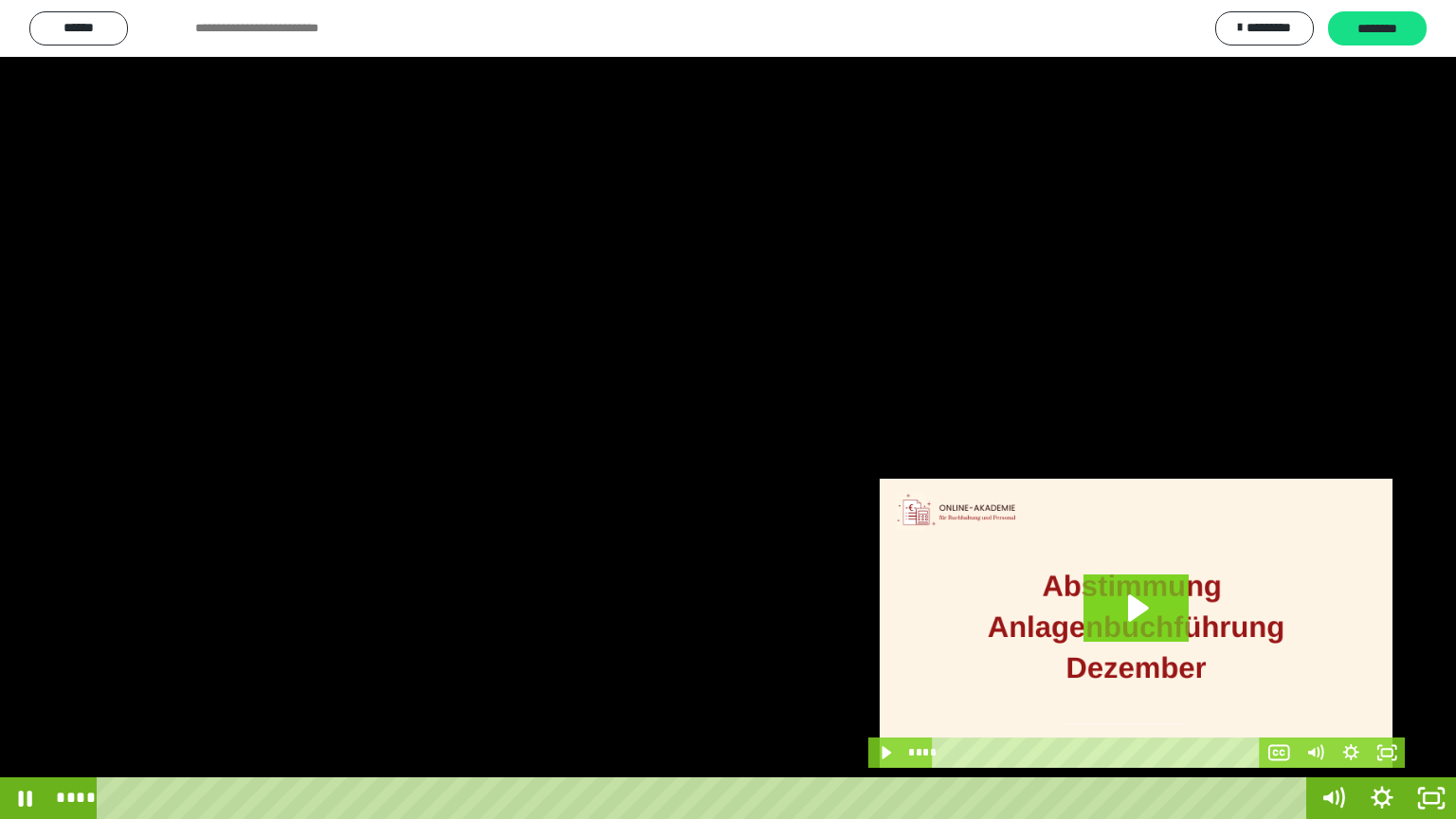 click at bounding box center (728, 410) 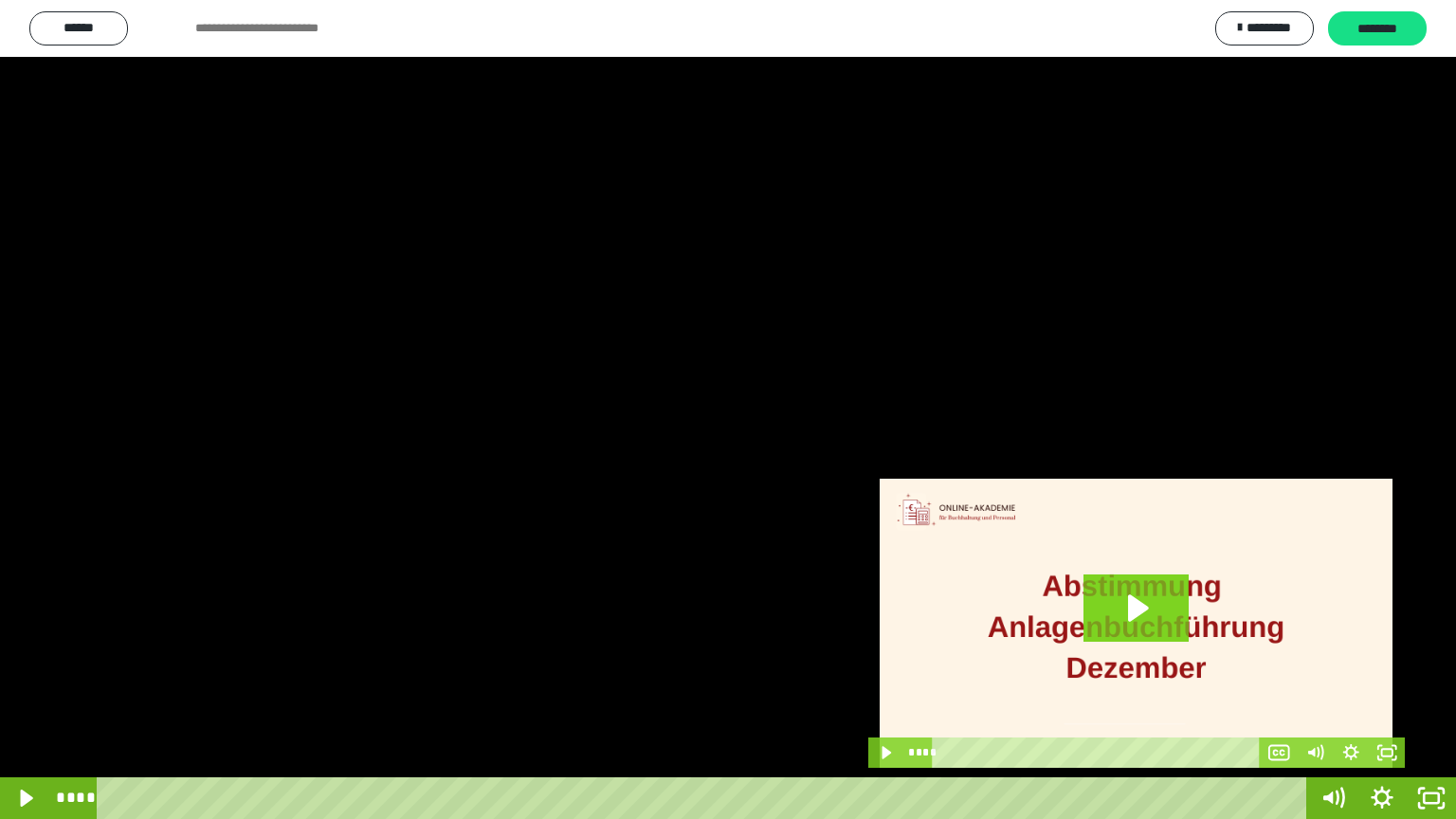 click at bounding box center (728, 410) 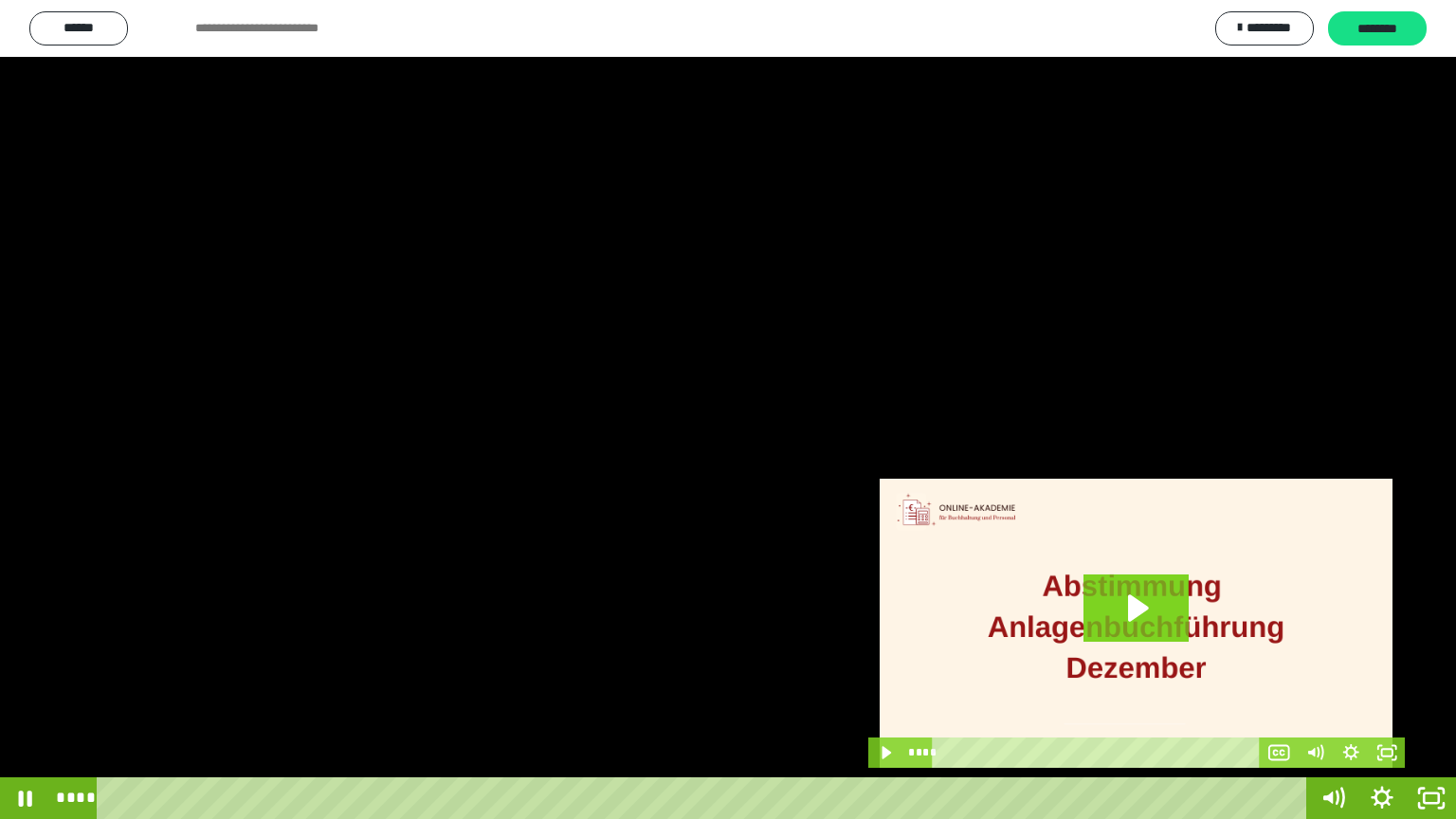 click at bounding box center [728, 410] 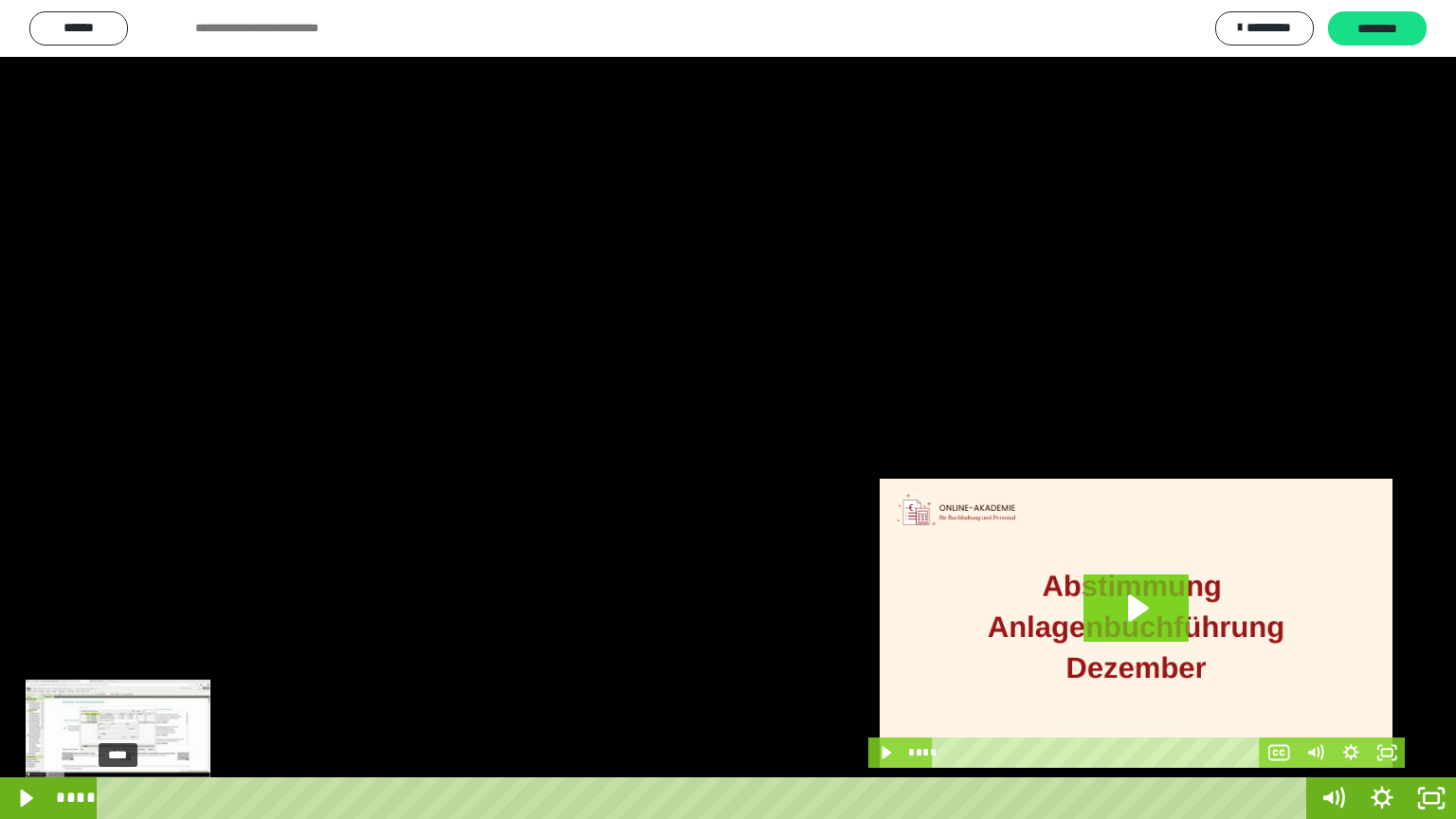 drag, startPoint x: 154, startPoint y: 796, endPoint x: 118, endPoint y: 799, distance: 36.124784 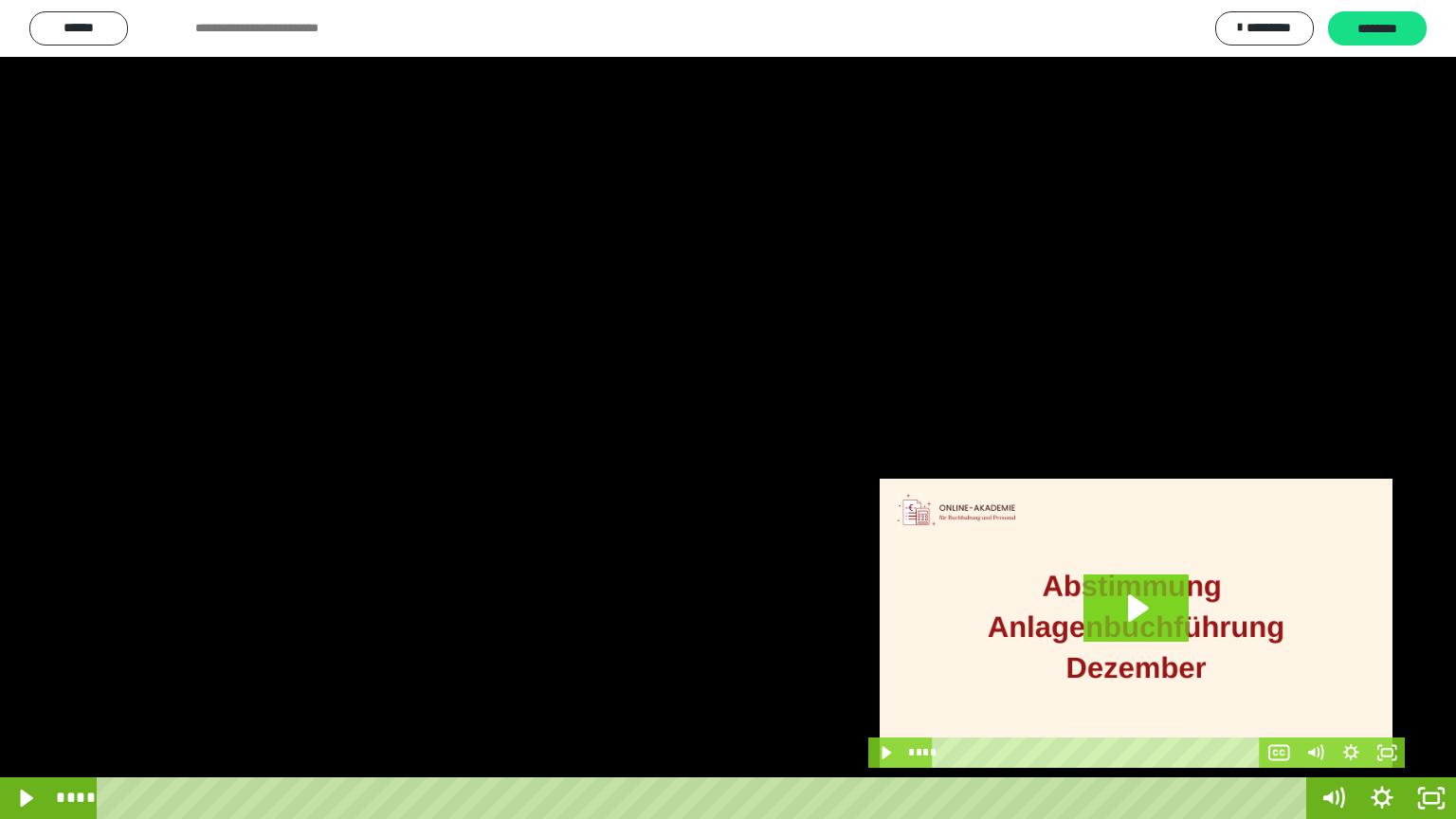 click at bounding box center [728, 410] 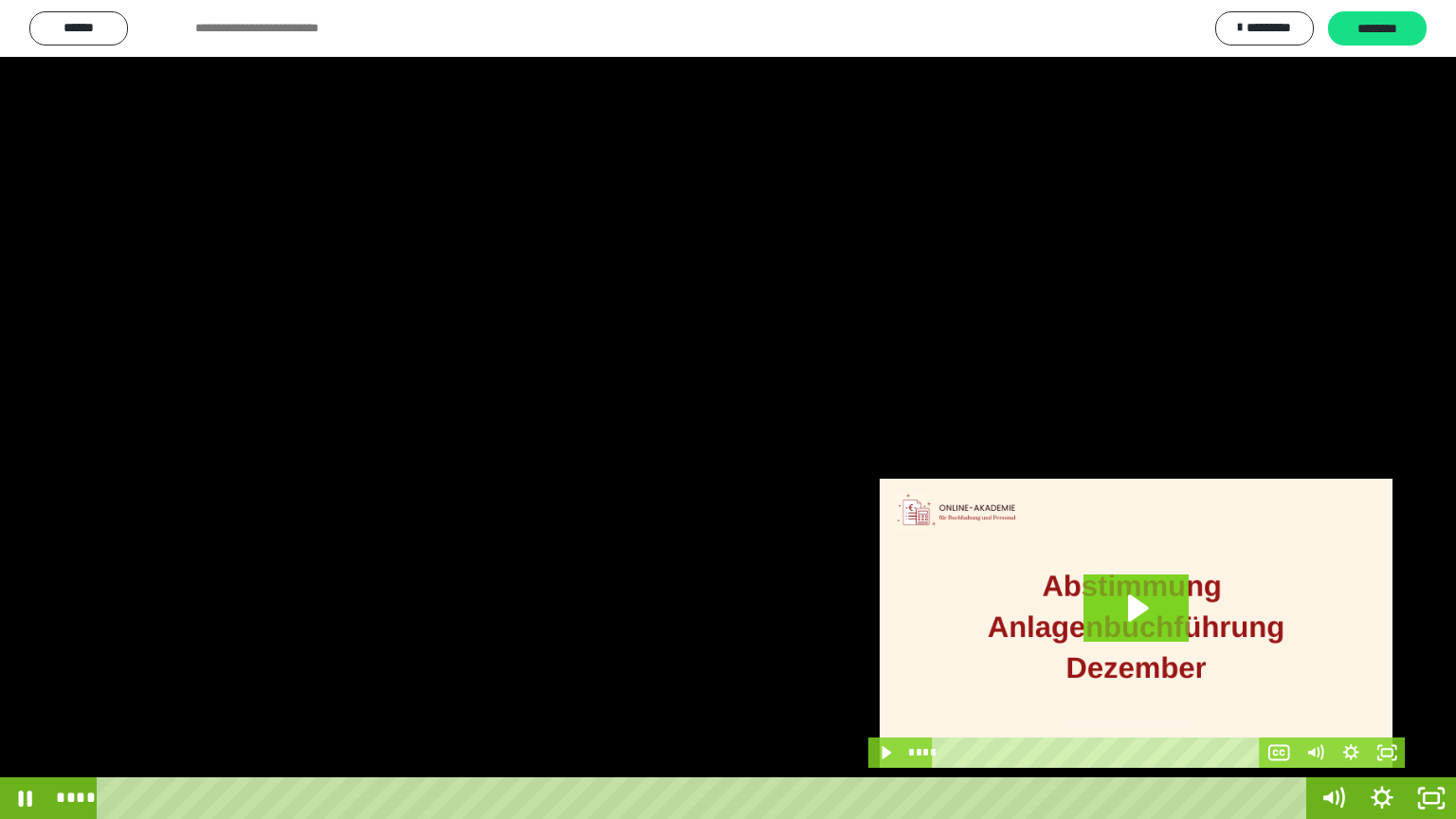 click at bounding box center (728, 410) 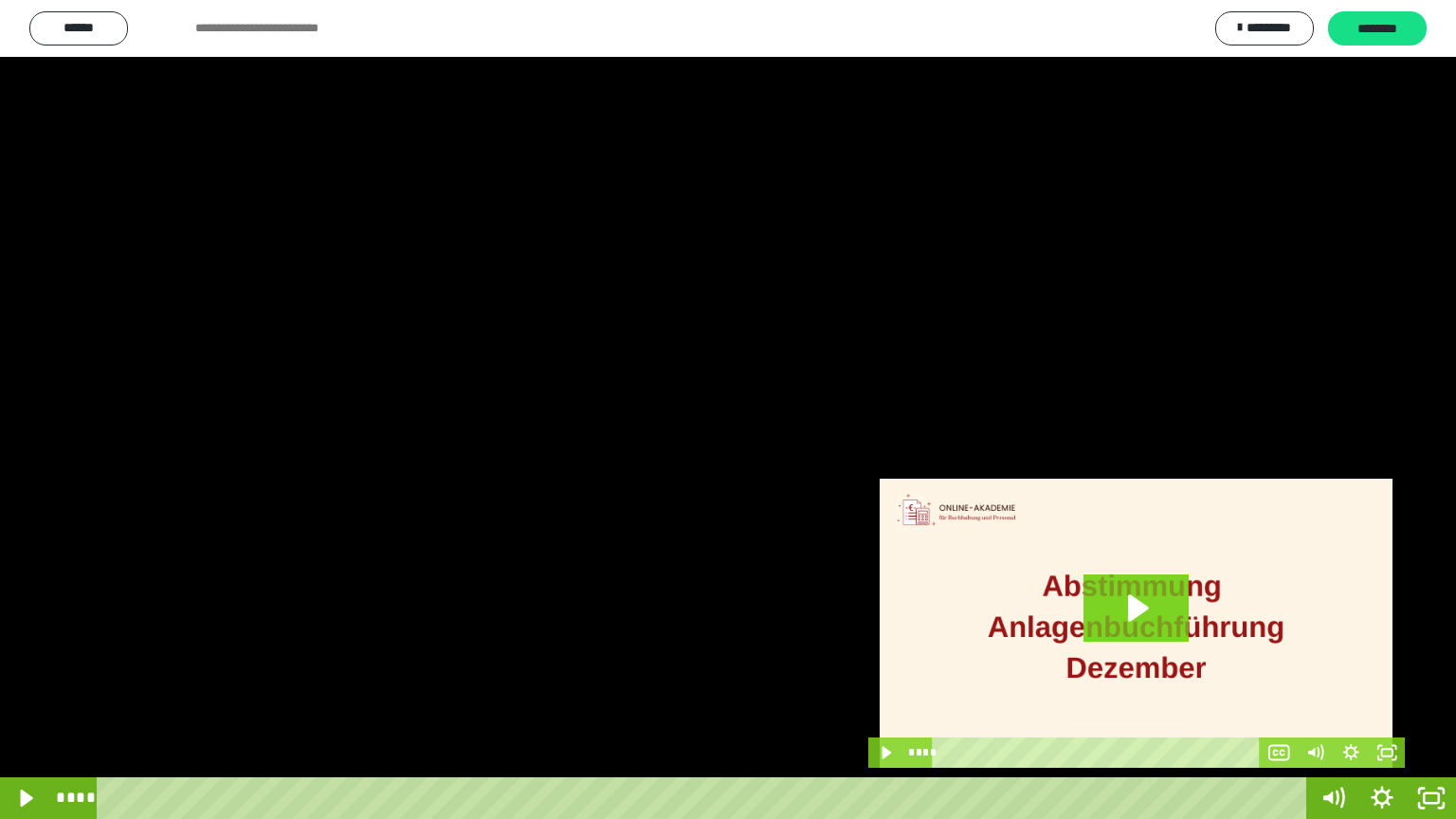 click at bounding box center [728, 410] 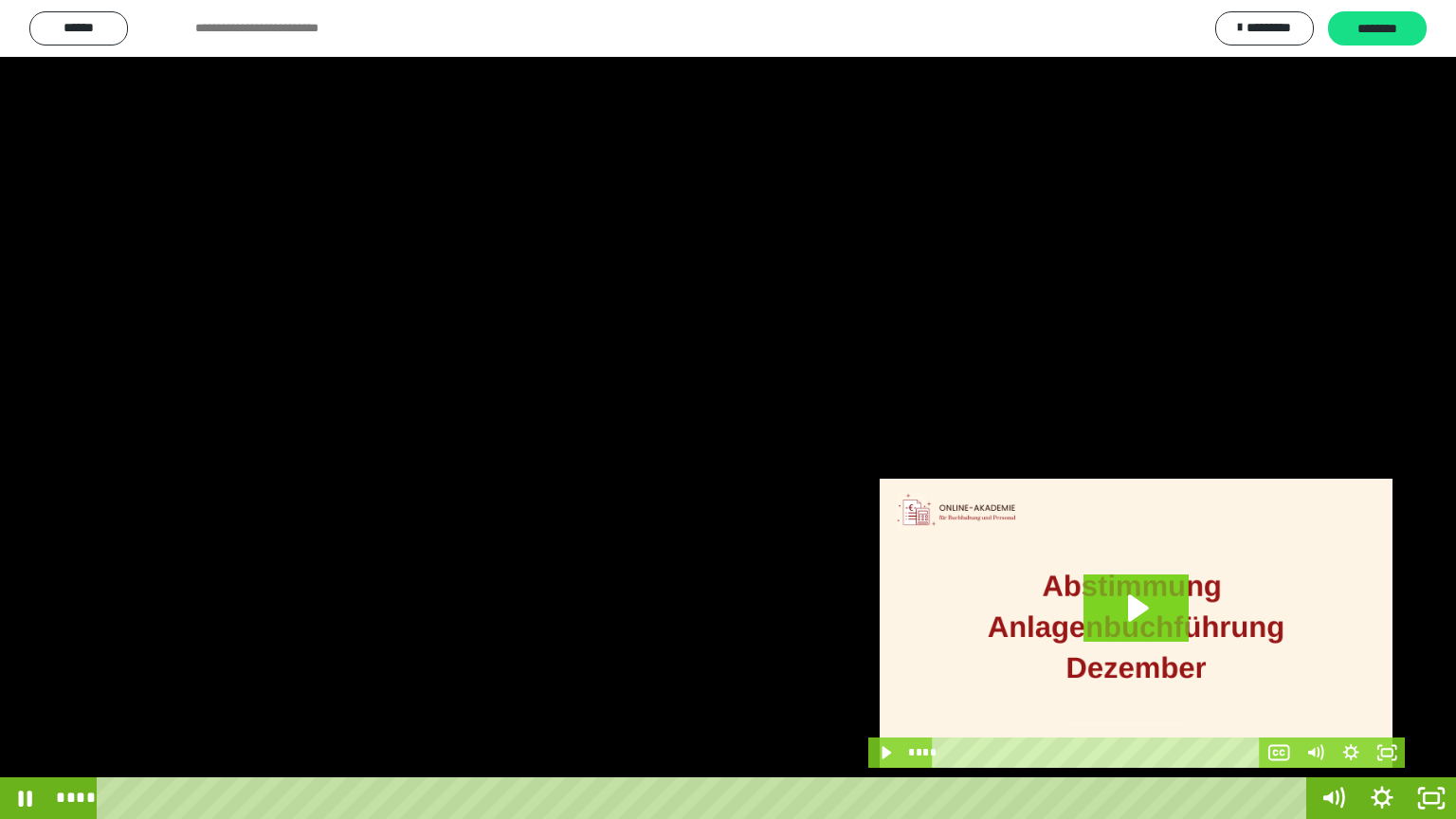 click at bounding box center (728, 410) 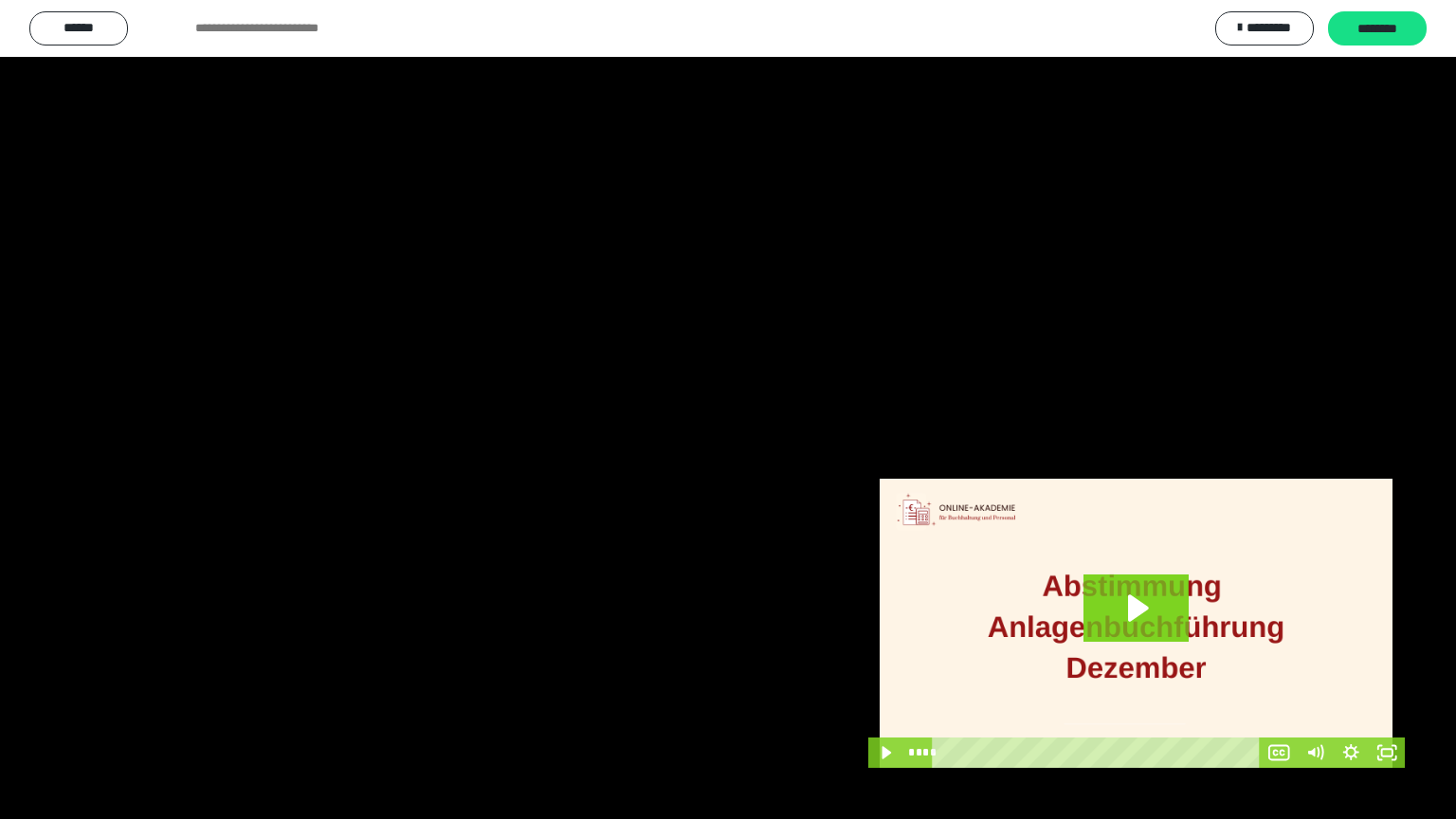 click at bounding box center [728, 410] 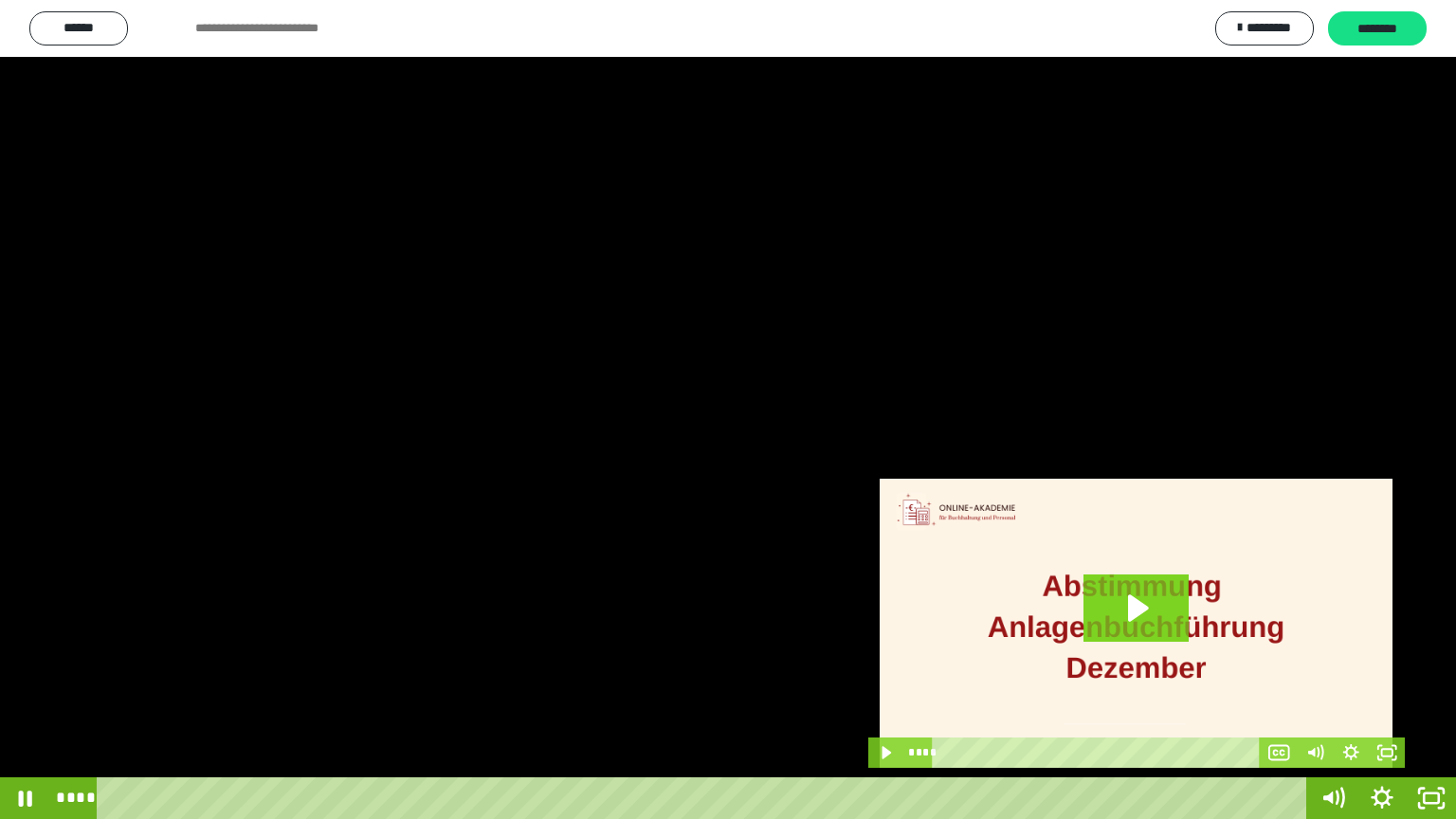 click at bounding box center [728, 410] 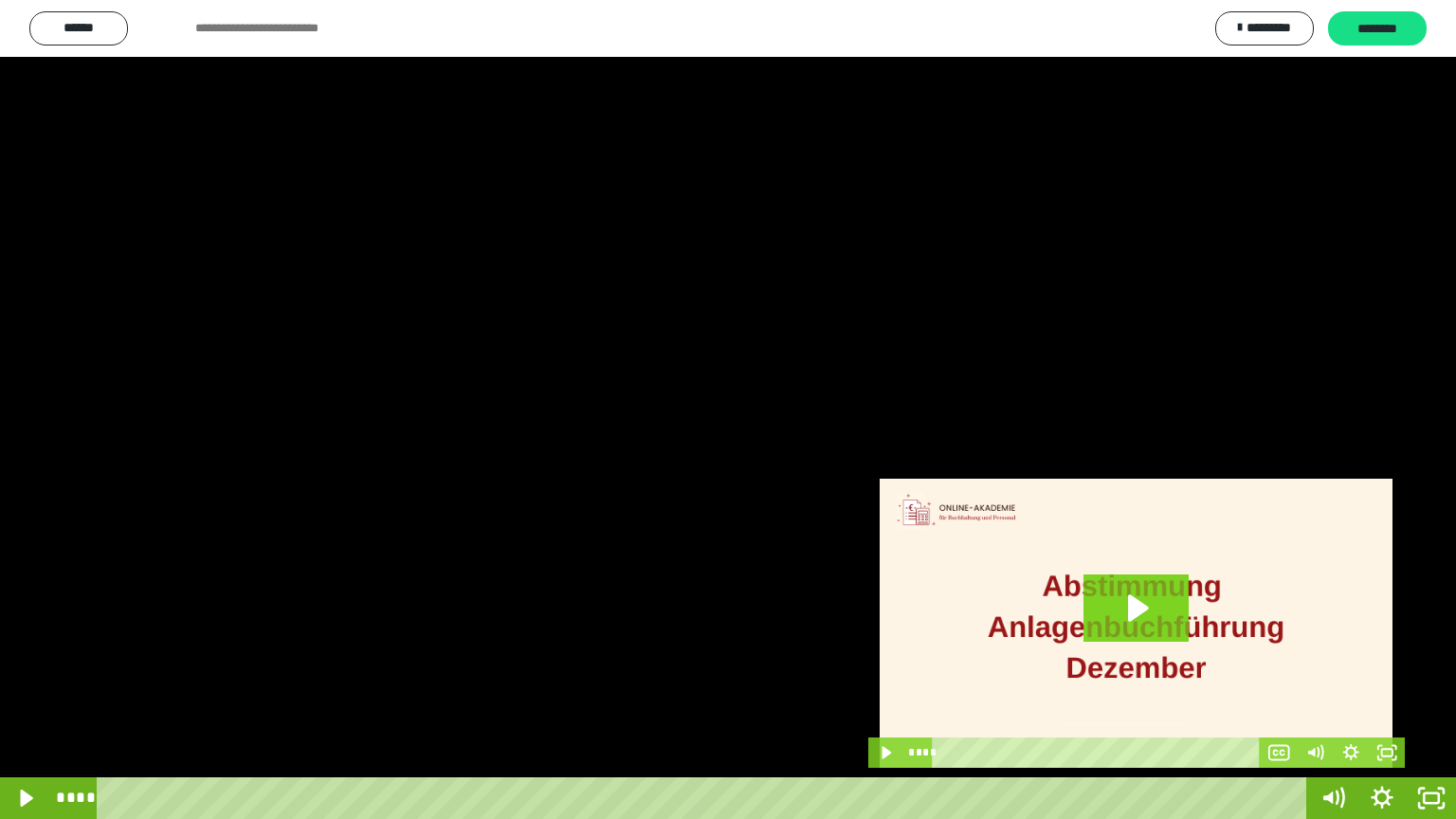 click at bounding box center (728, 410) 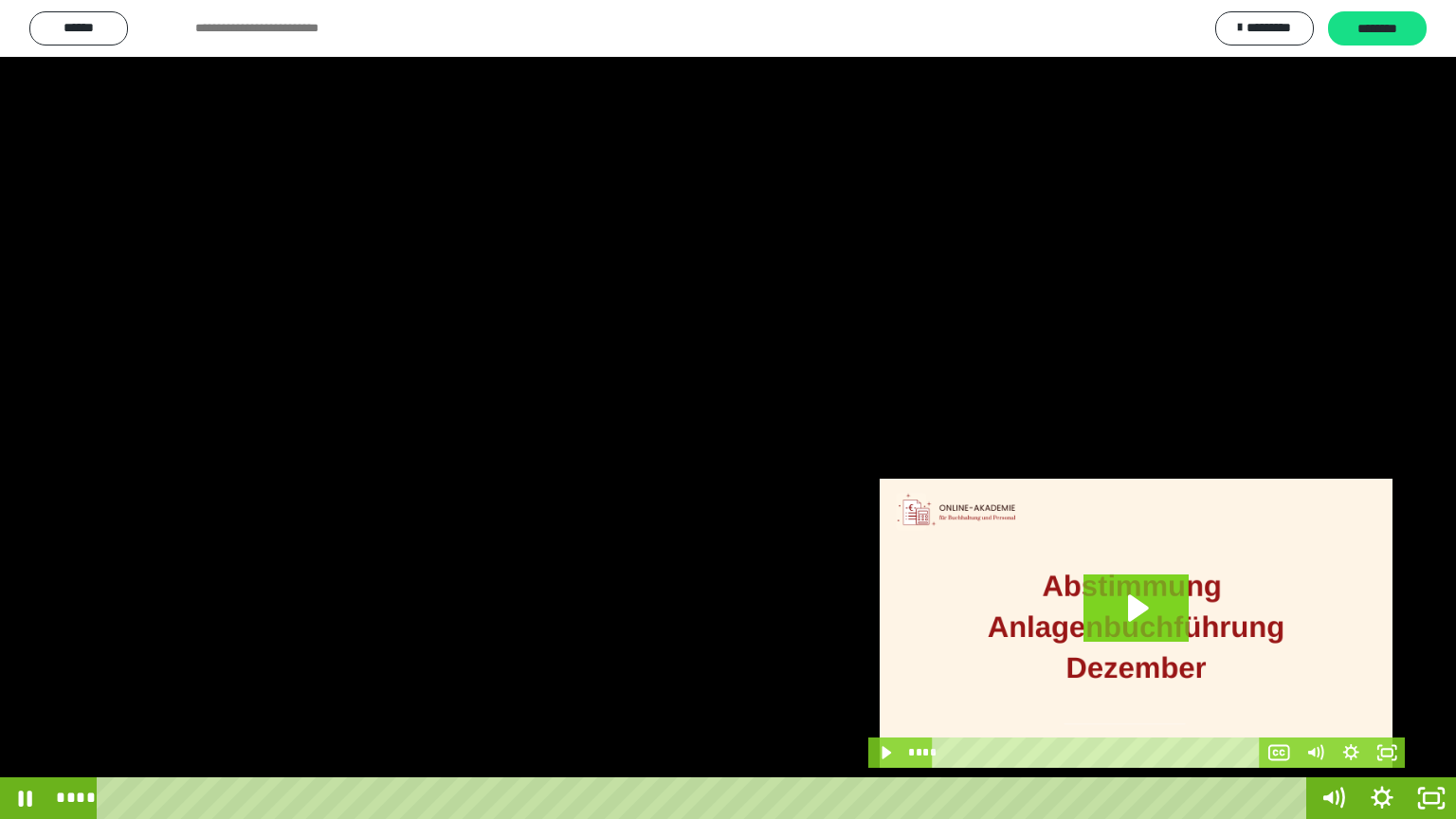 click at bounding box center [728, 410] 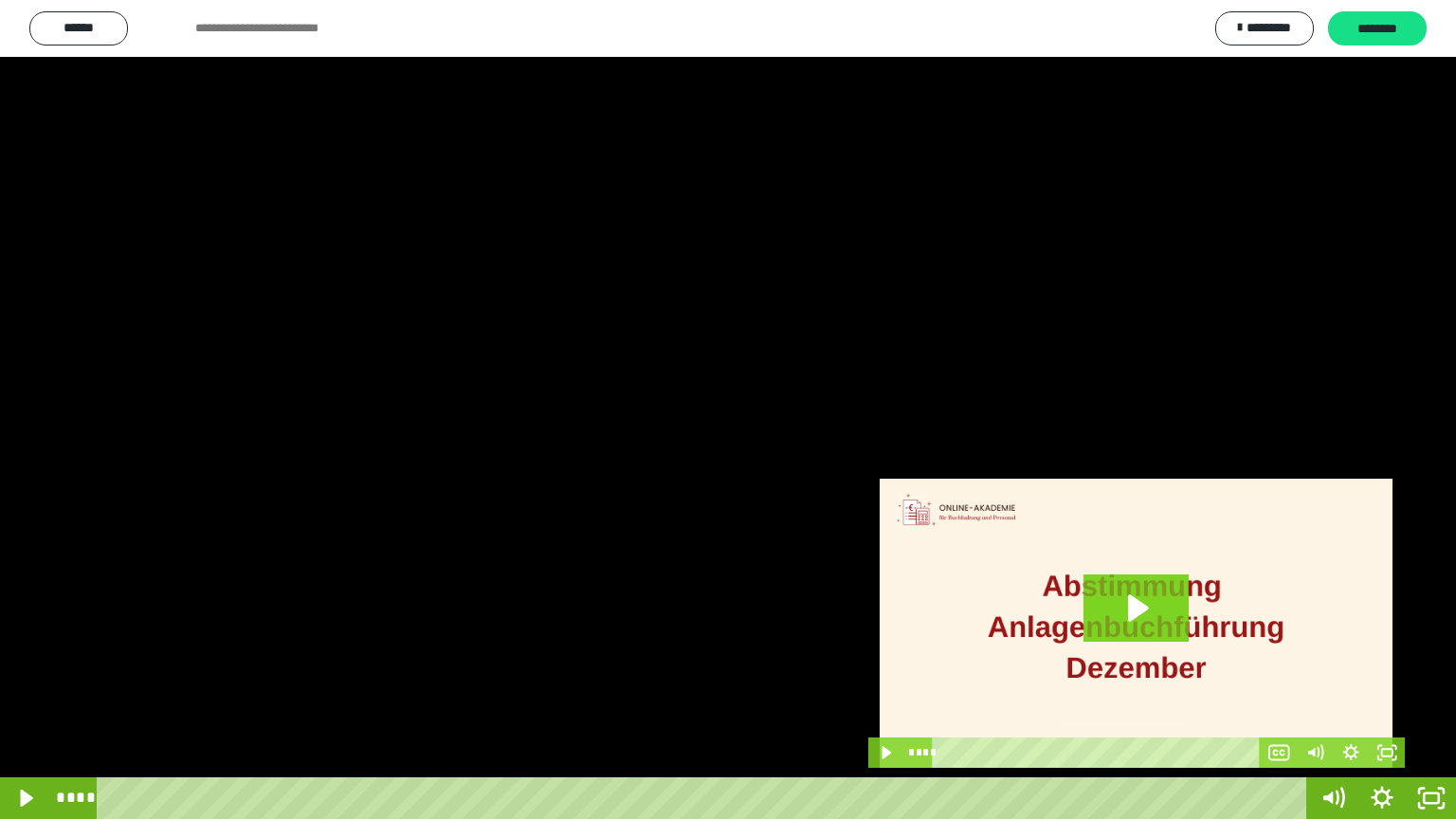 click at bounding box center (728, 410) 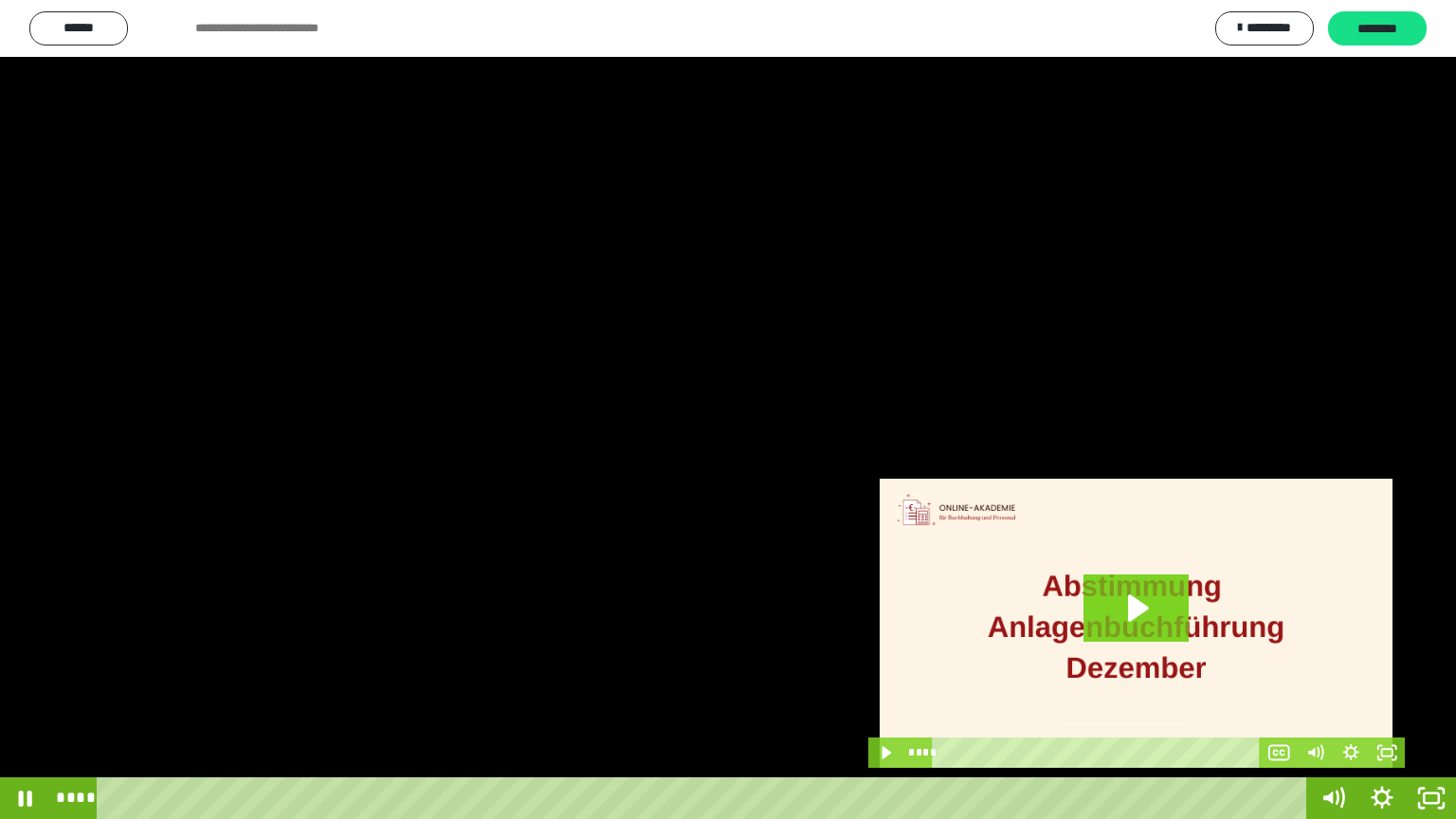 click at bounding box center (728, 410) 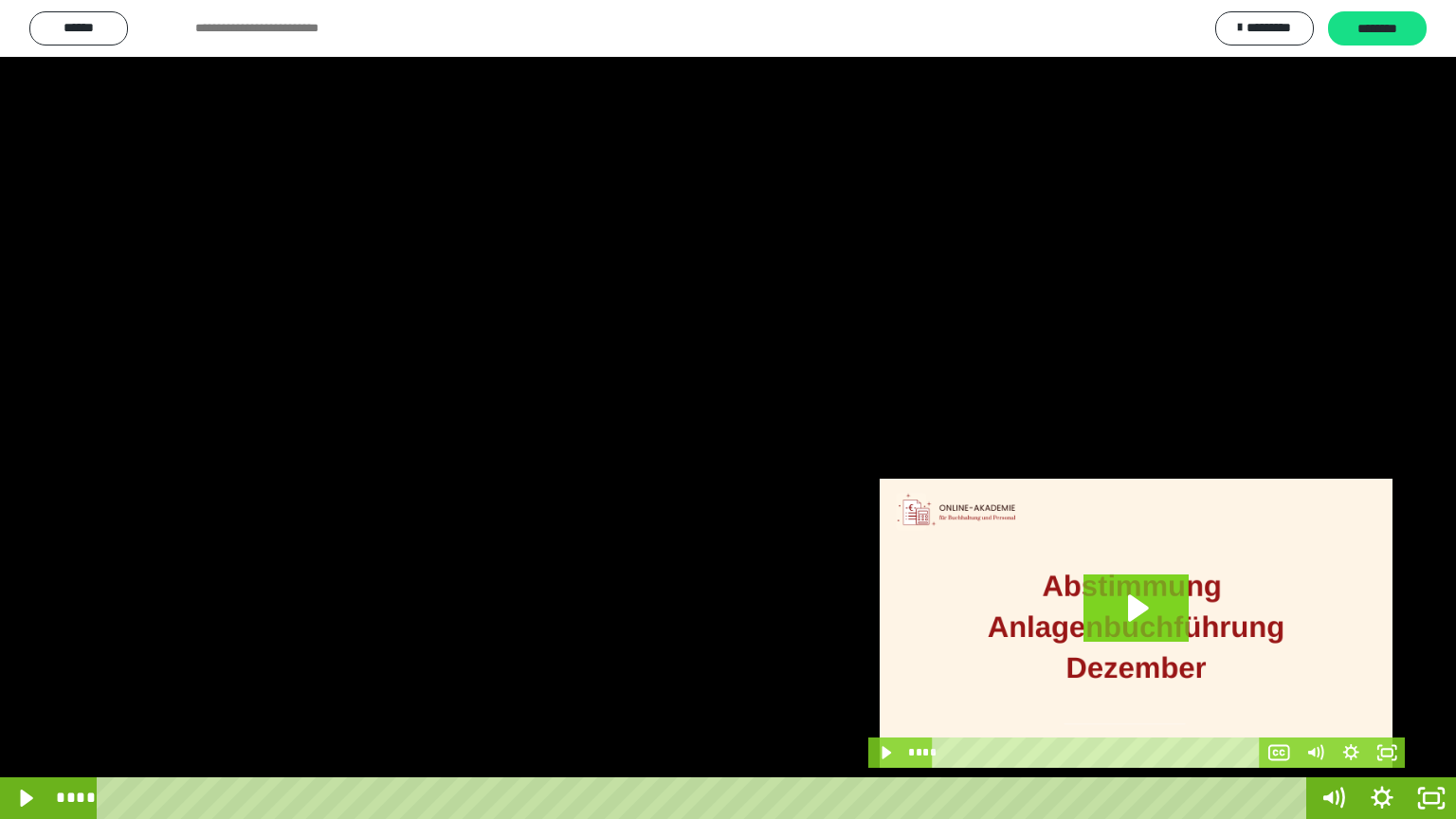 click at bounding box center [728, 410] 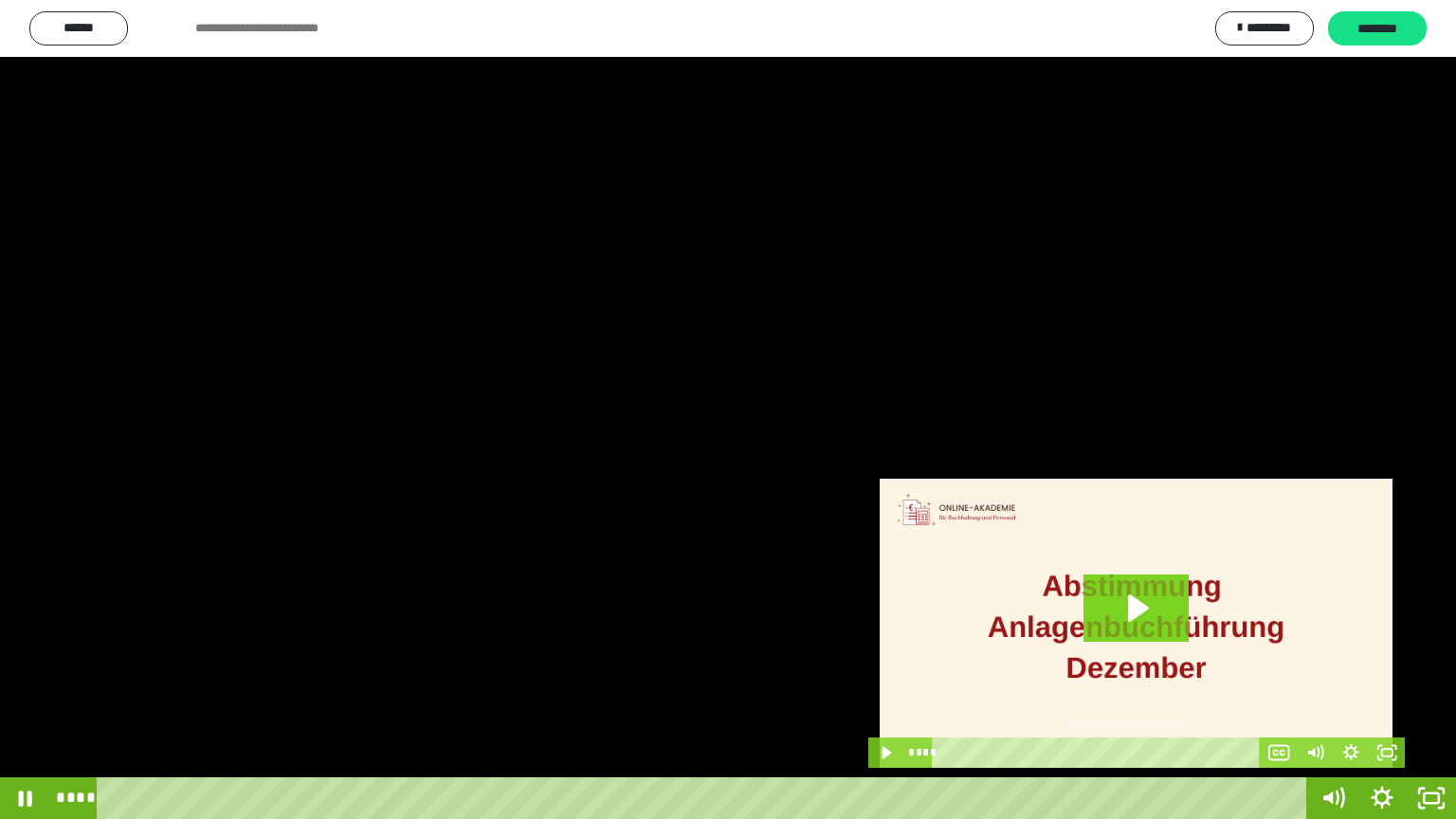 click at bounding box center [728, 410] 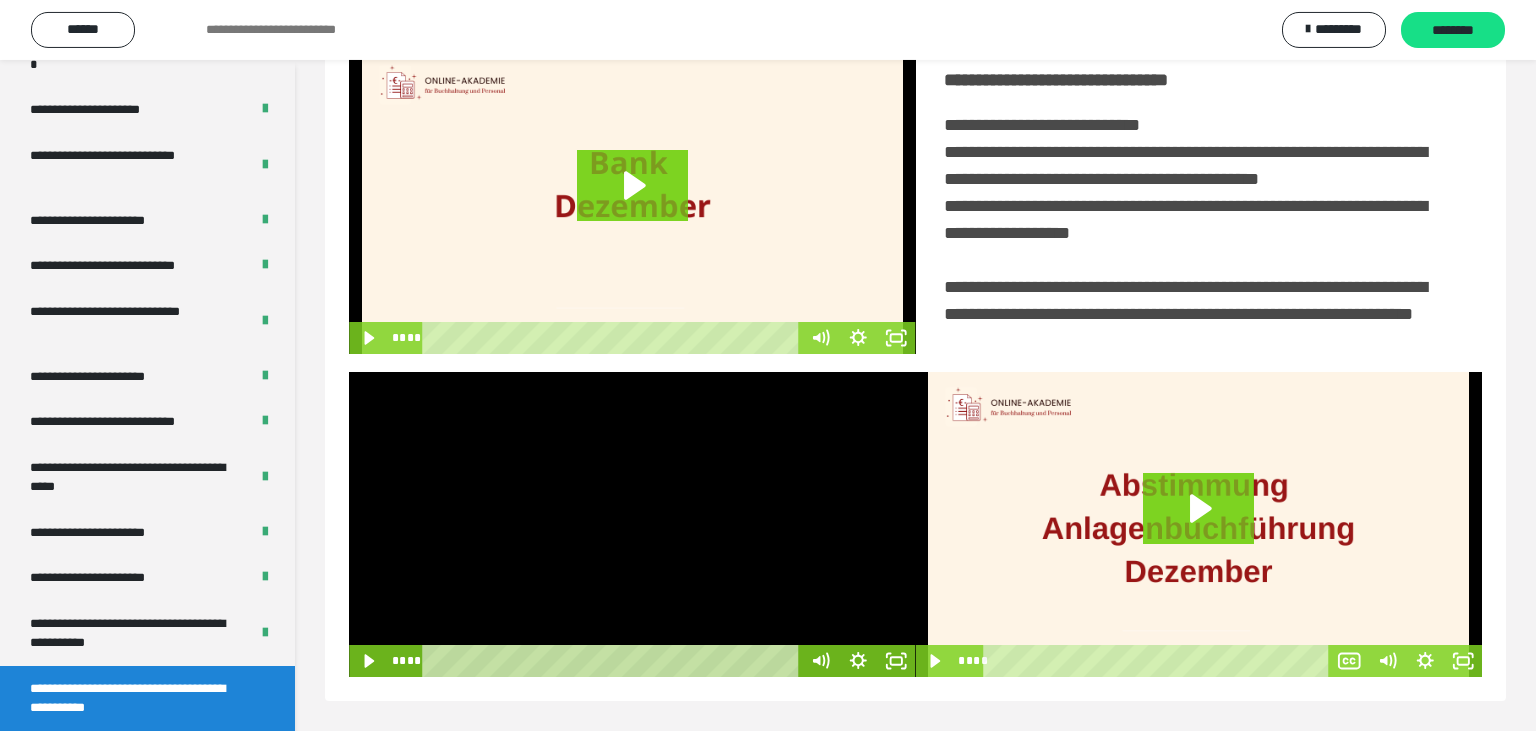 scroll, scrollTop: 467, scrollLeft: 0, axis: vertical 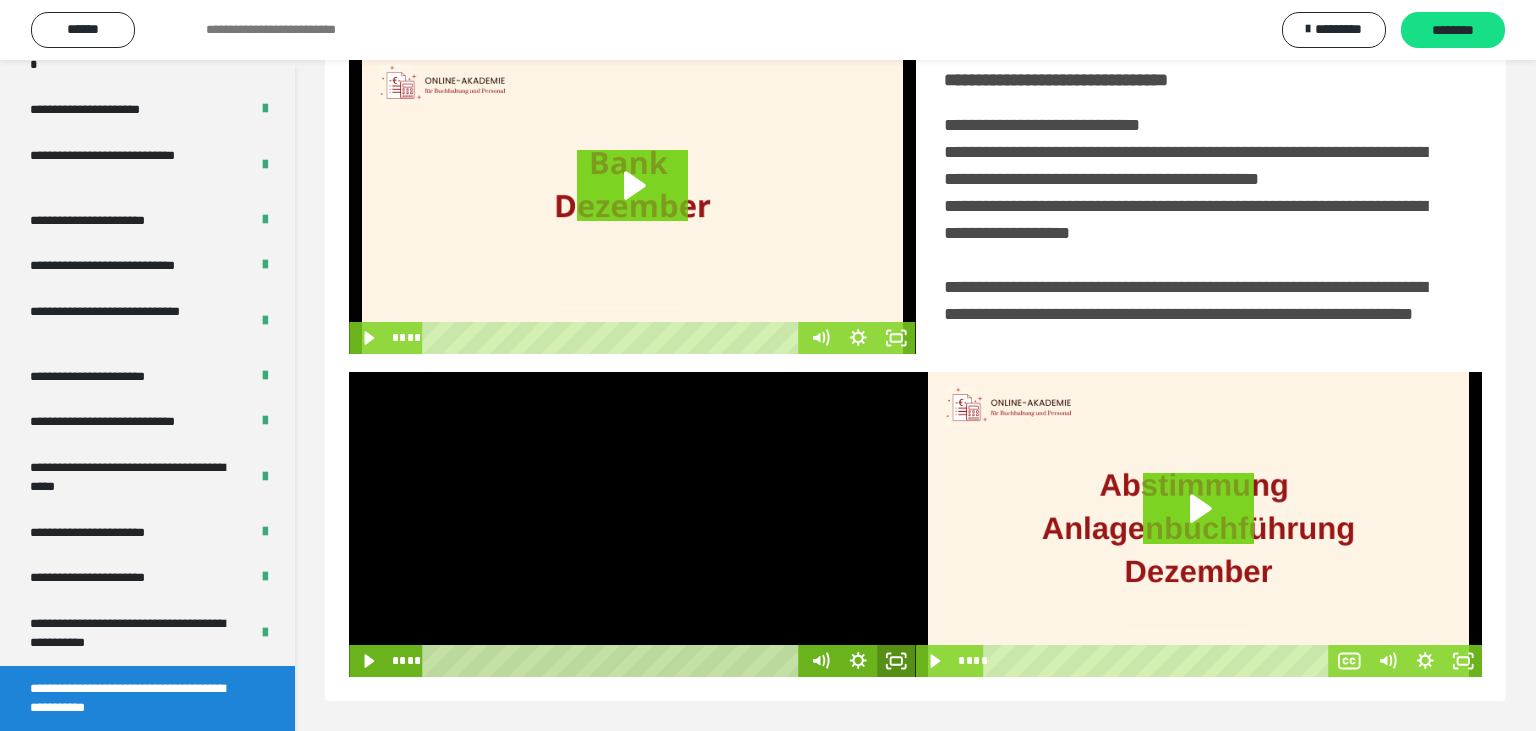 click 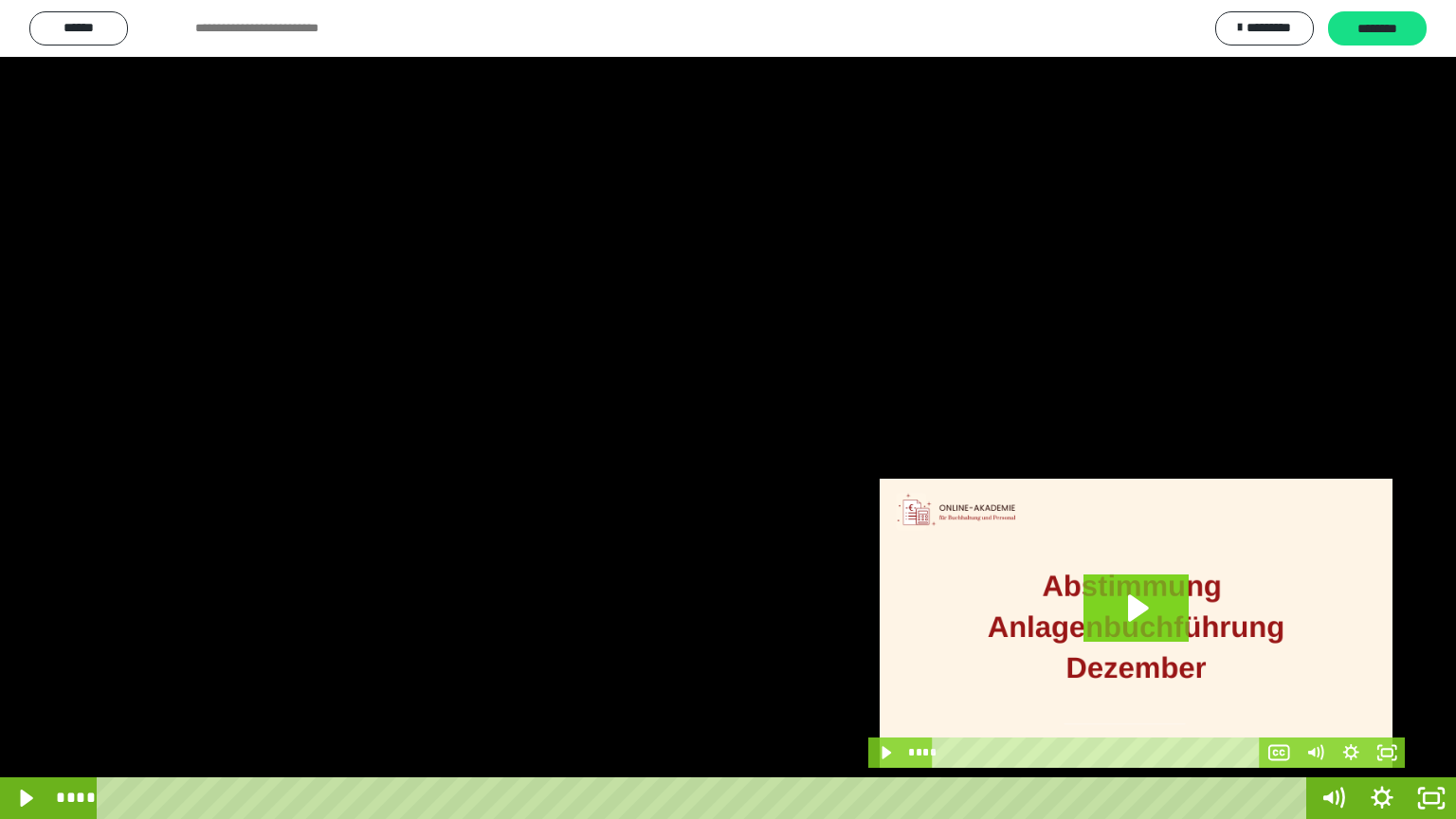 click at bounding box center (728, 410) 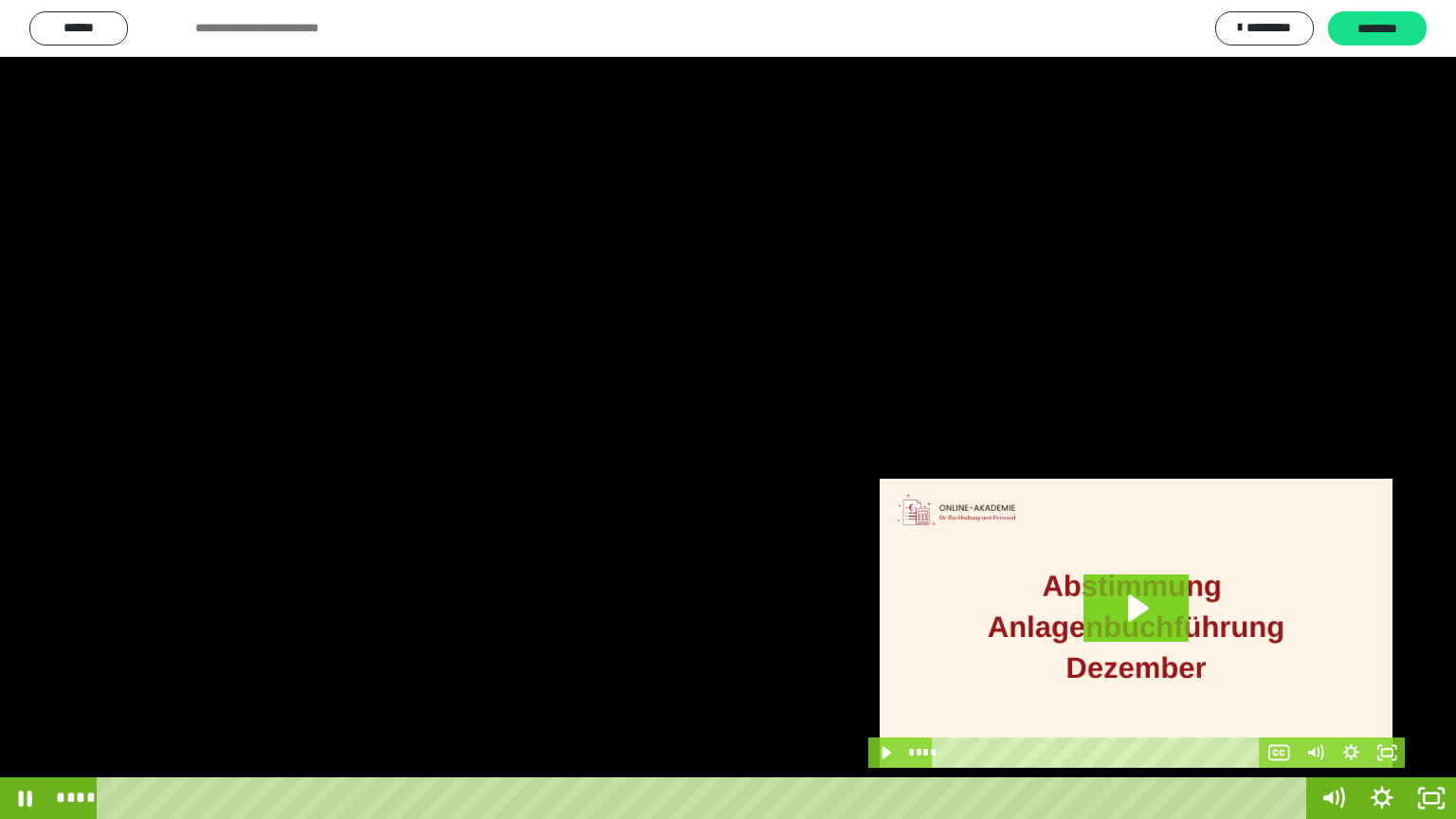 click at bounding box center [728, 410] 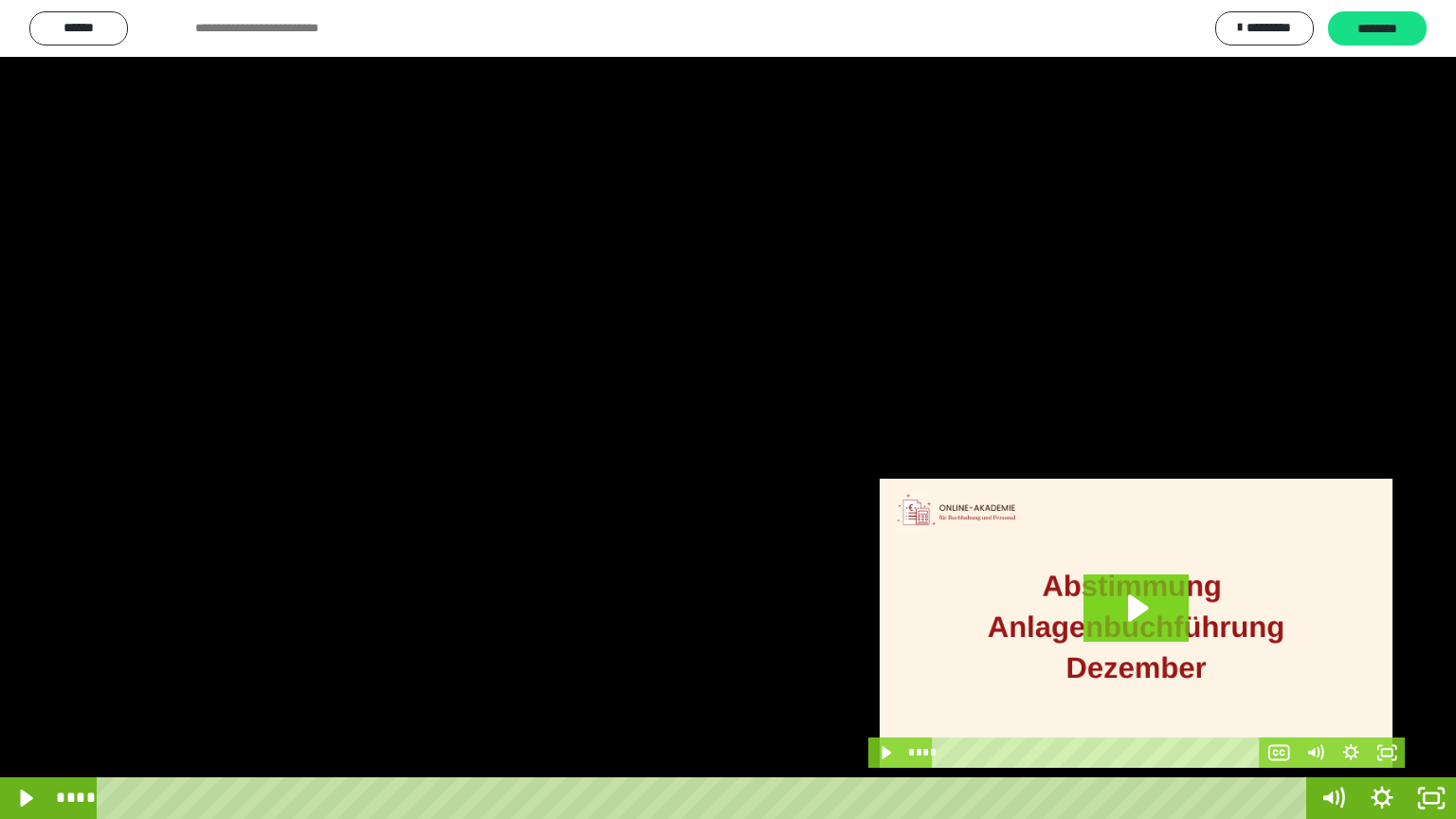 click at bounding box center [728, 410] 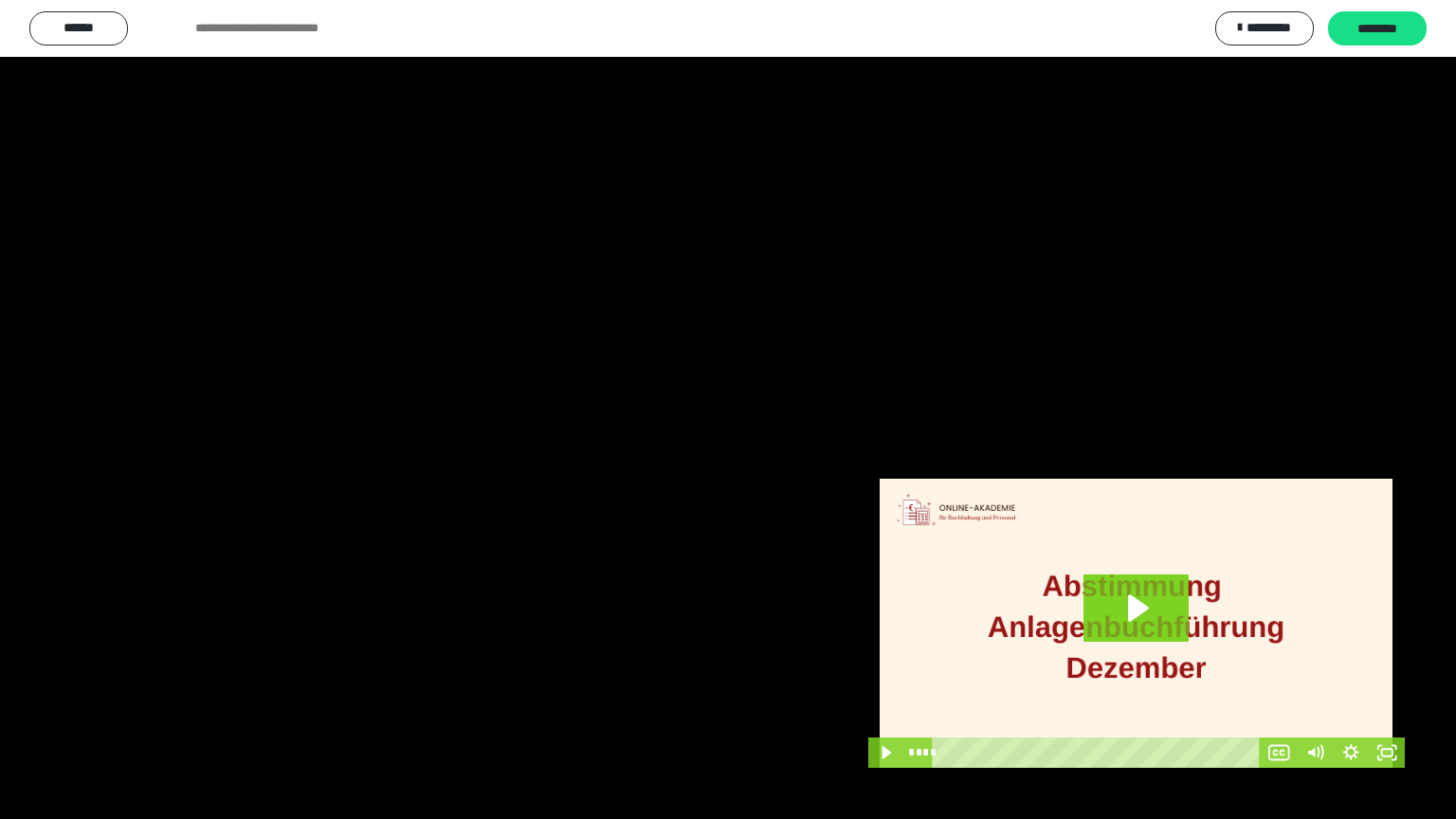 type 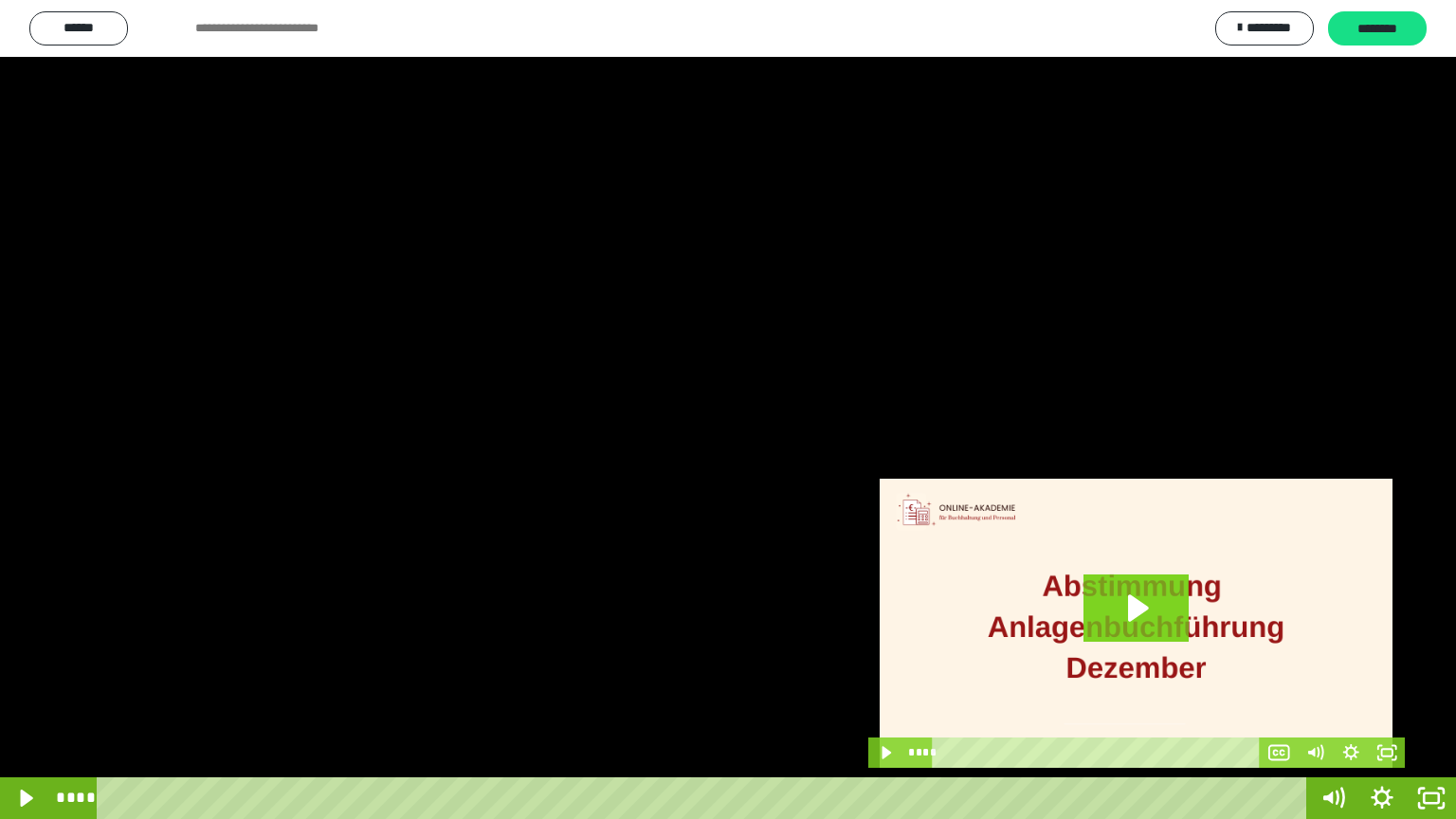 click at bounding box center [728, 410] 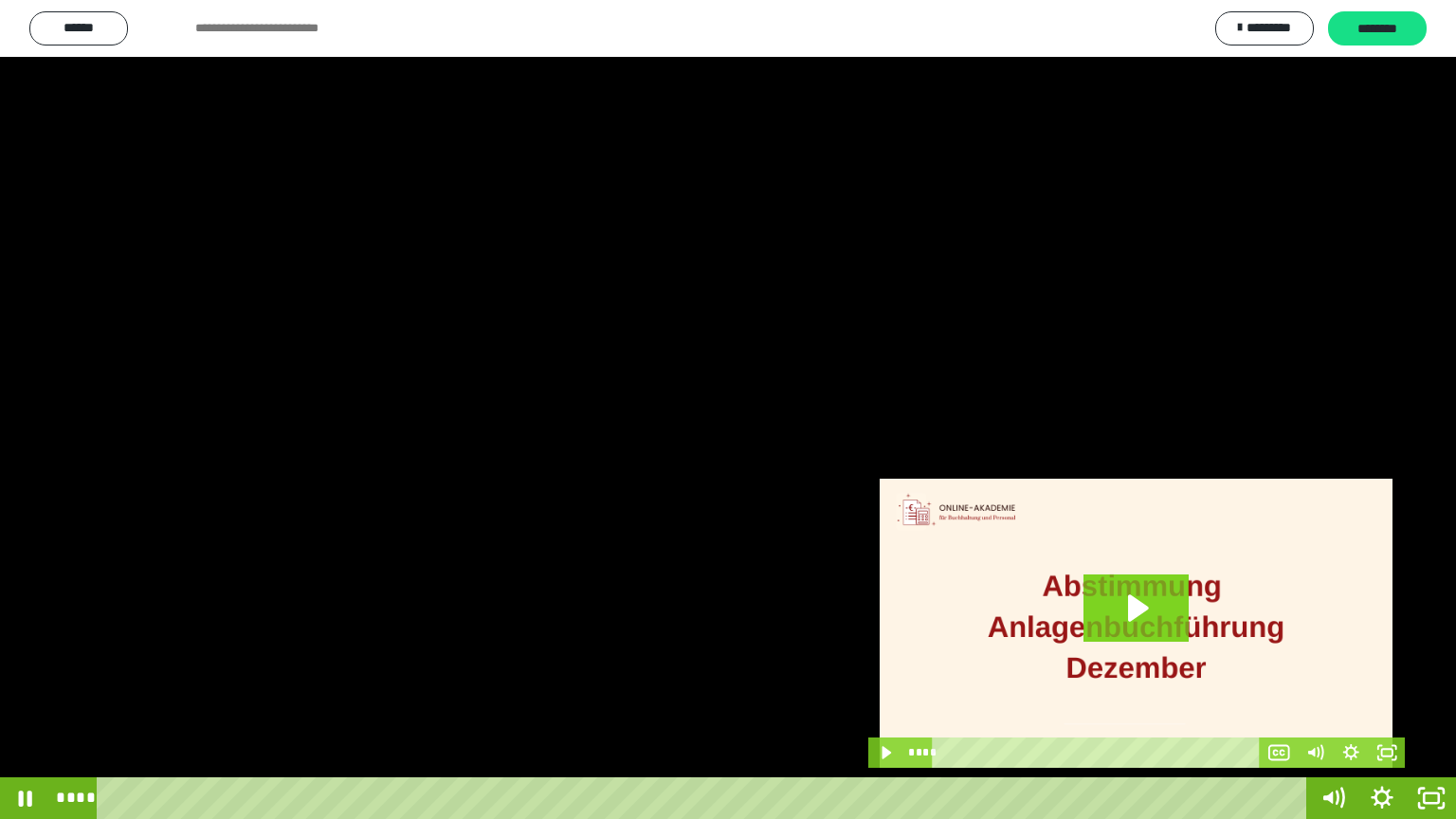 click at bounding box center (728, 410) 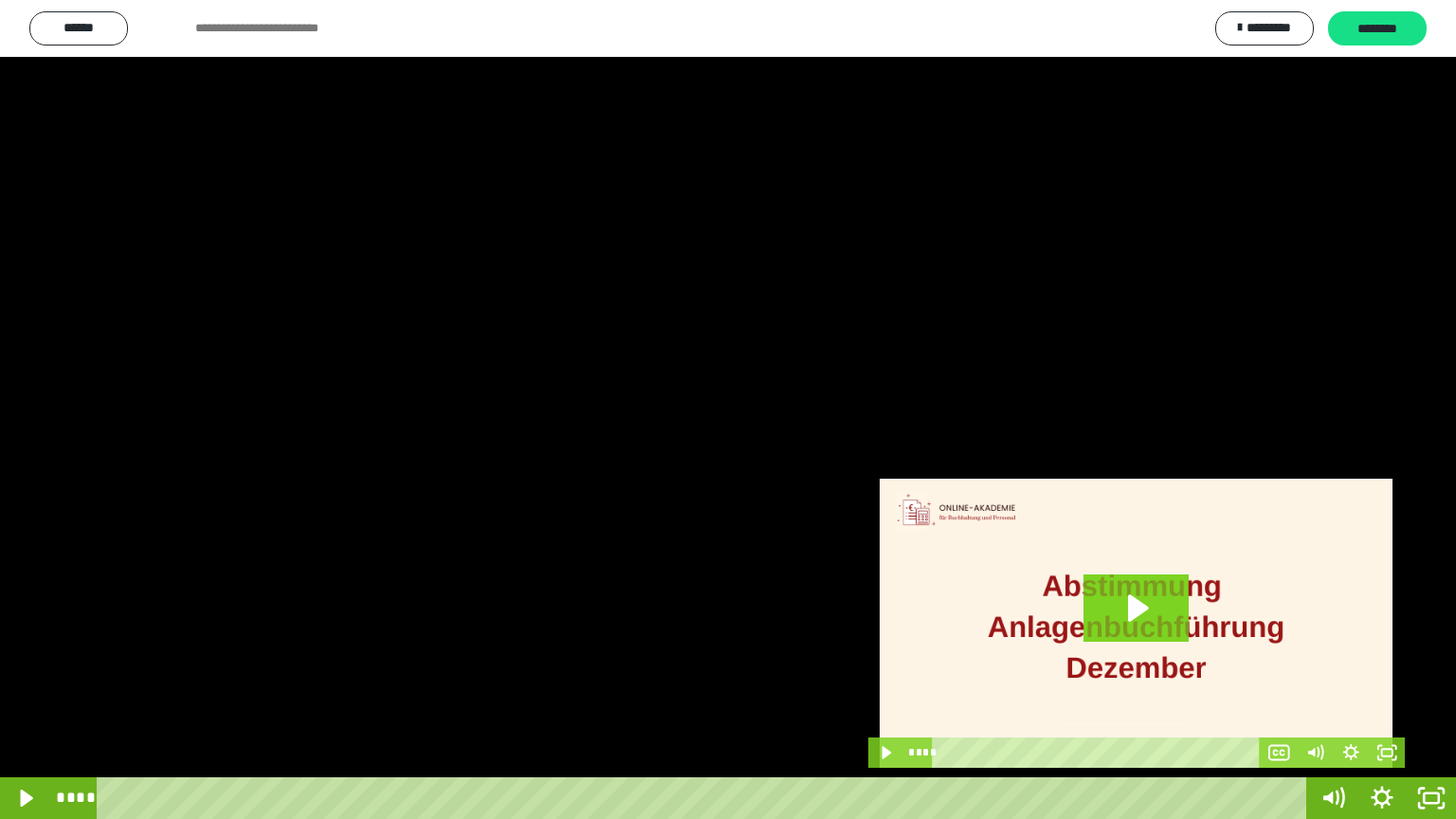 click at bounding box center (728, 410) 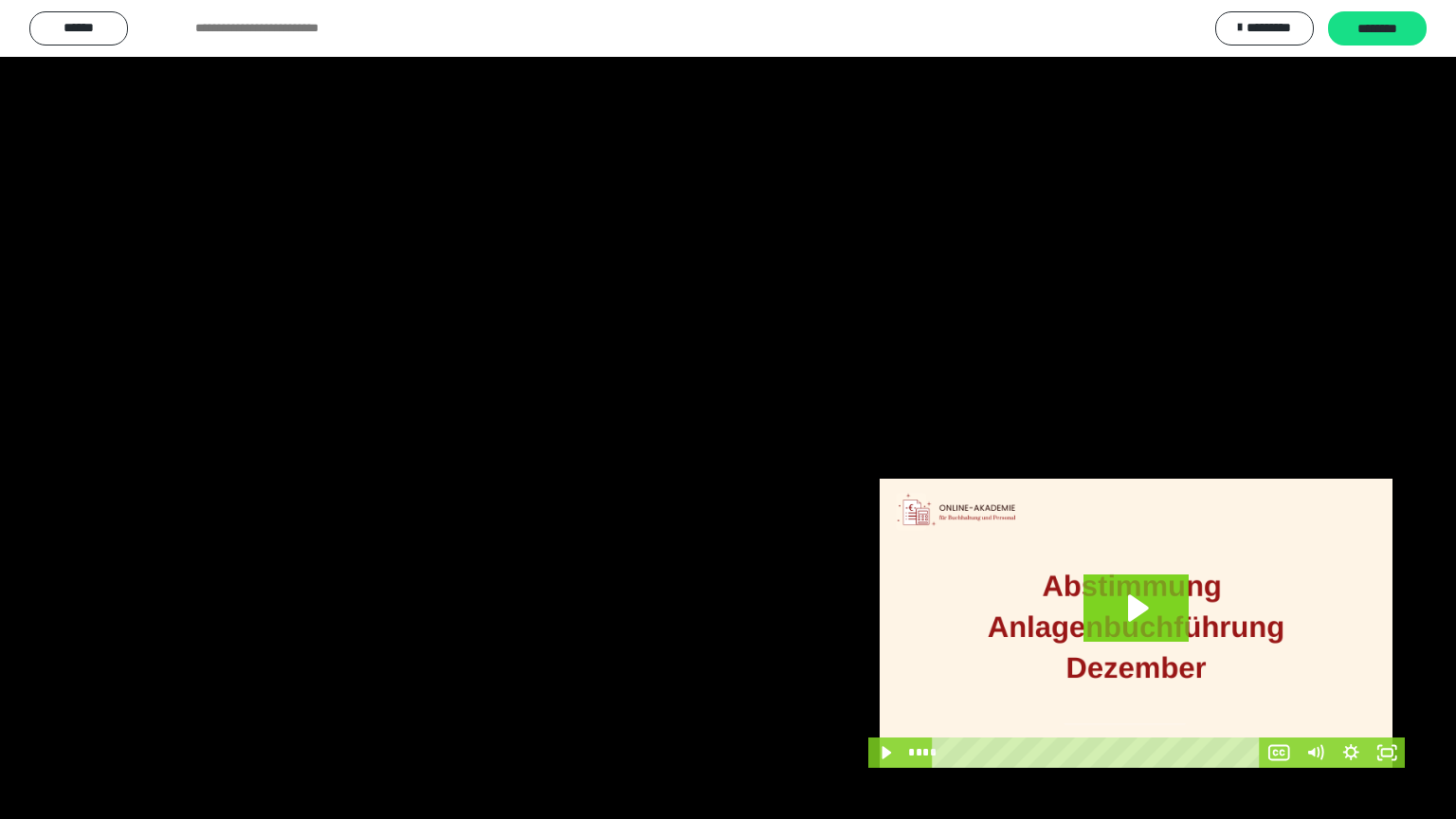 click at bounding box center (728, 410) 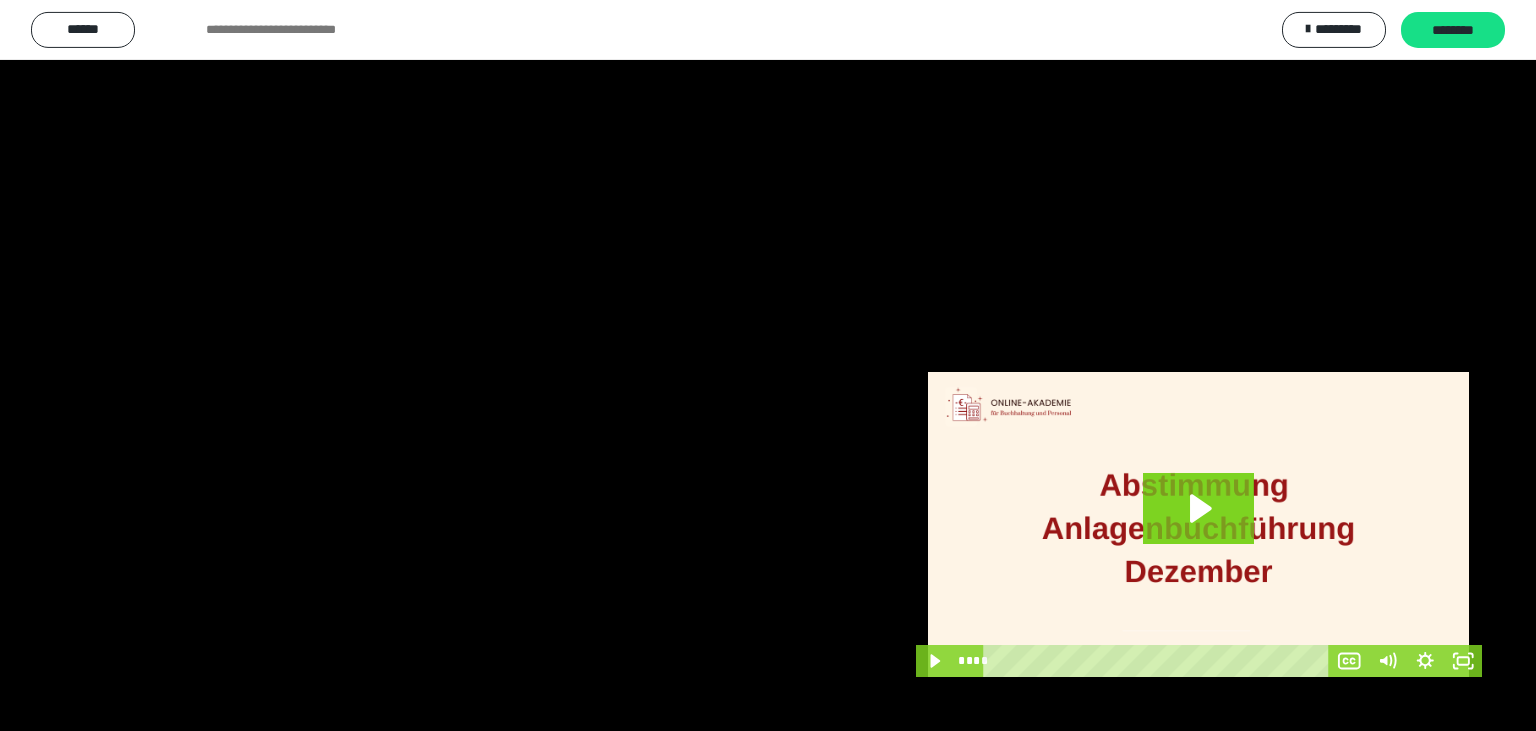 scroll, scrollTop: 467, scrollLeft: 0, axis: vertical 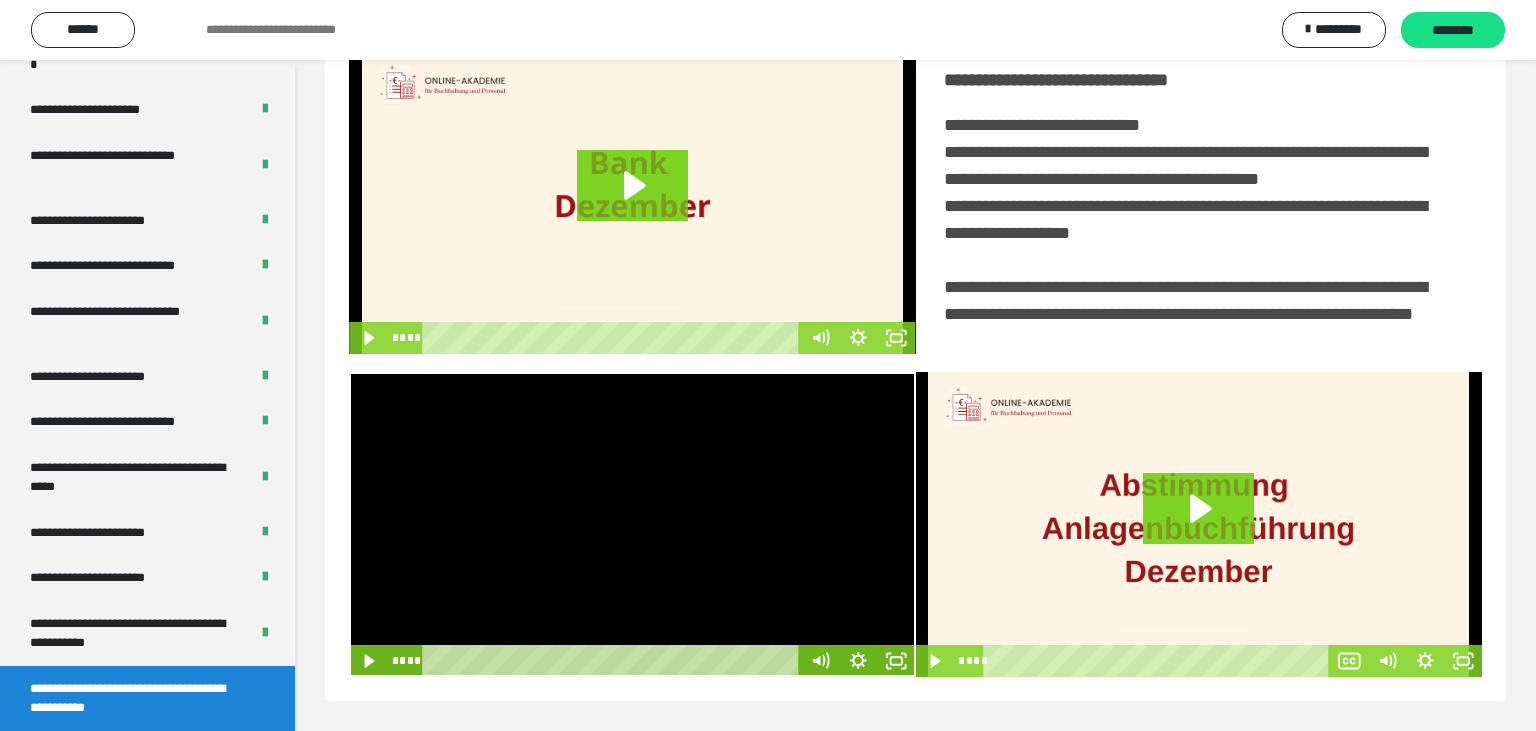 click 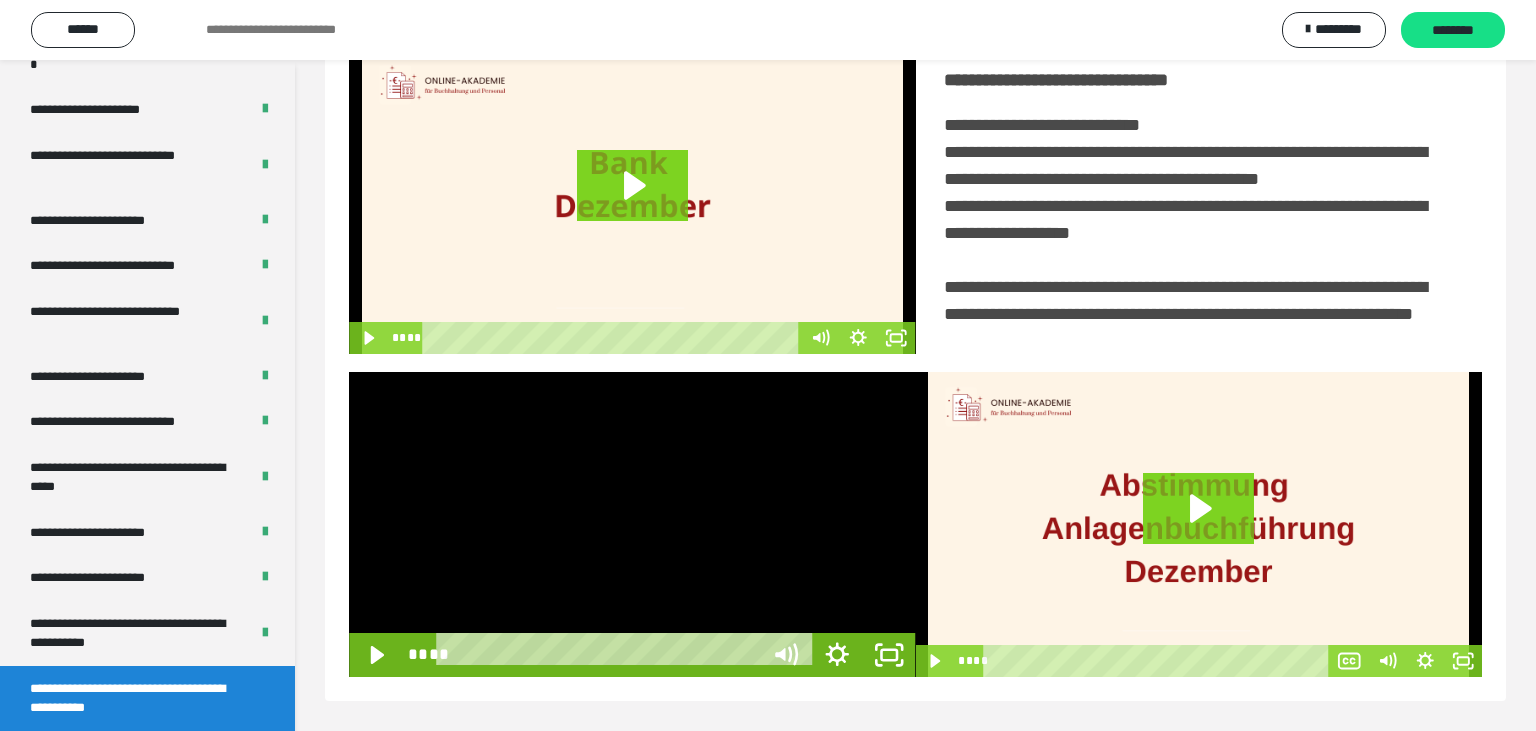 scroll, scrollTop: 334, scrollLeft: 0, axis: vertical 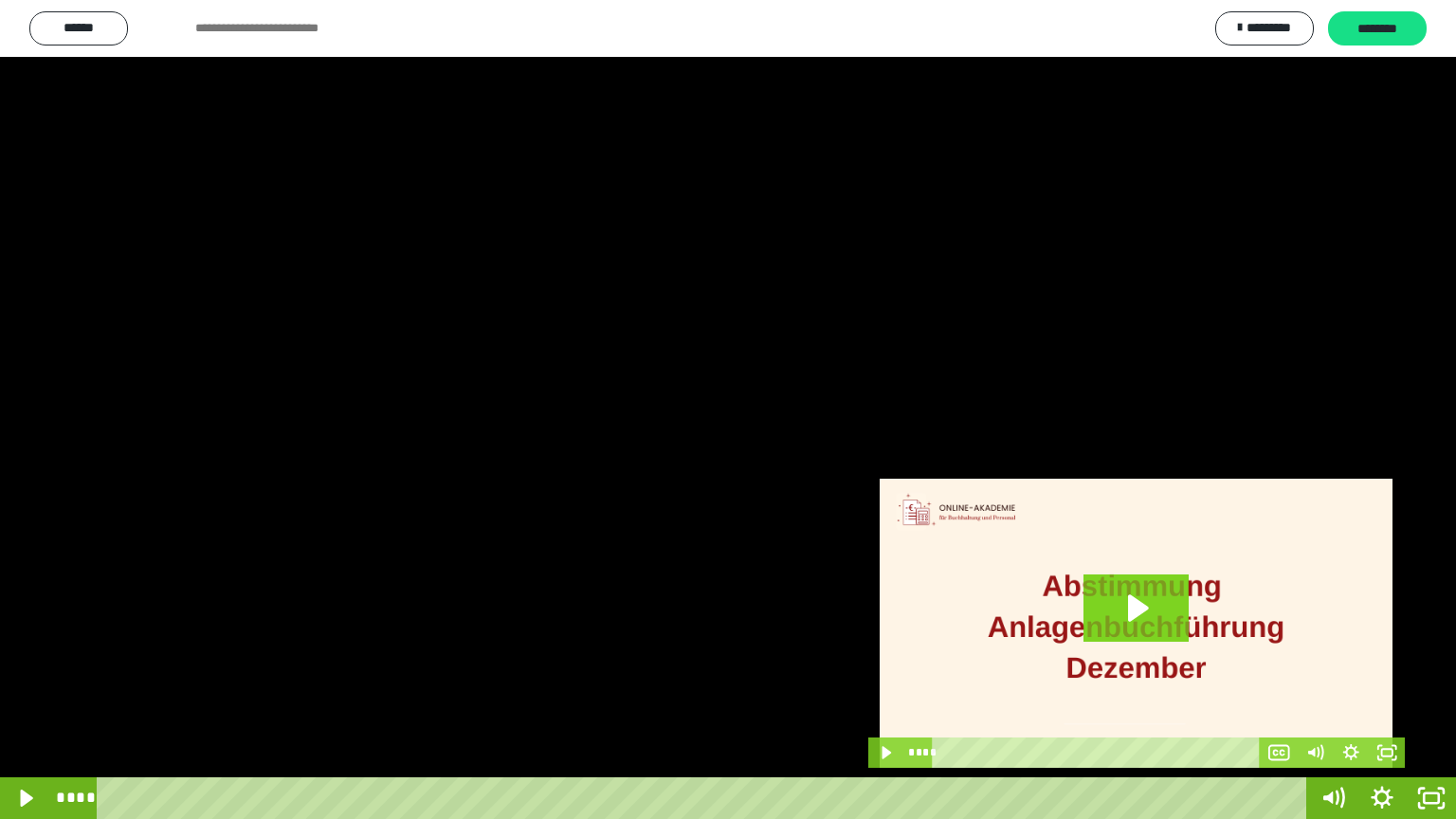 click at bounding box center (728, 410) 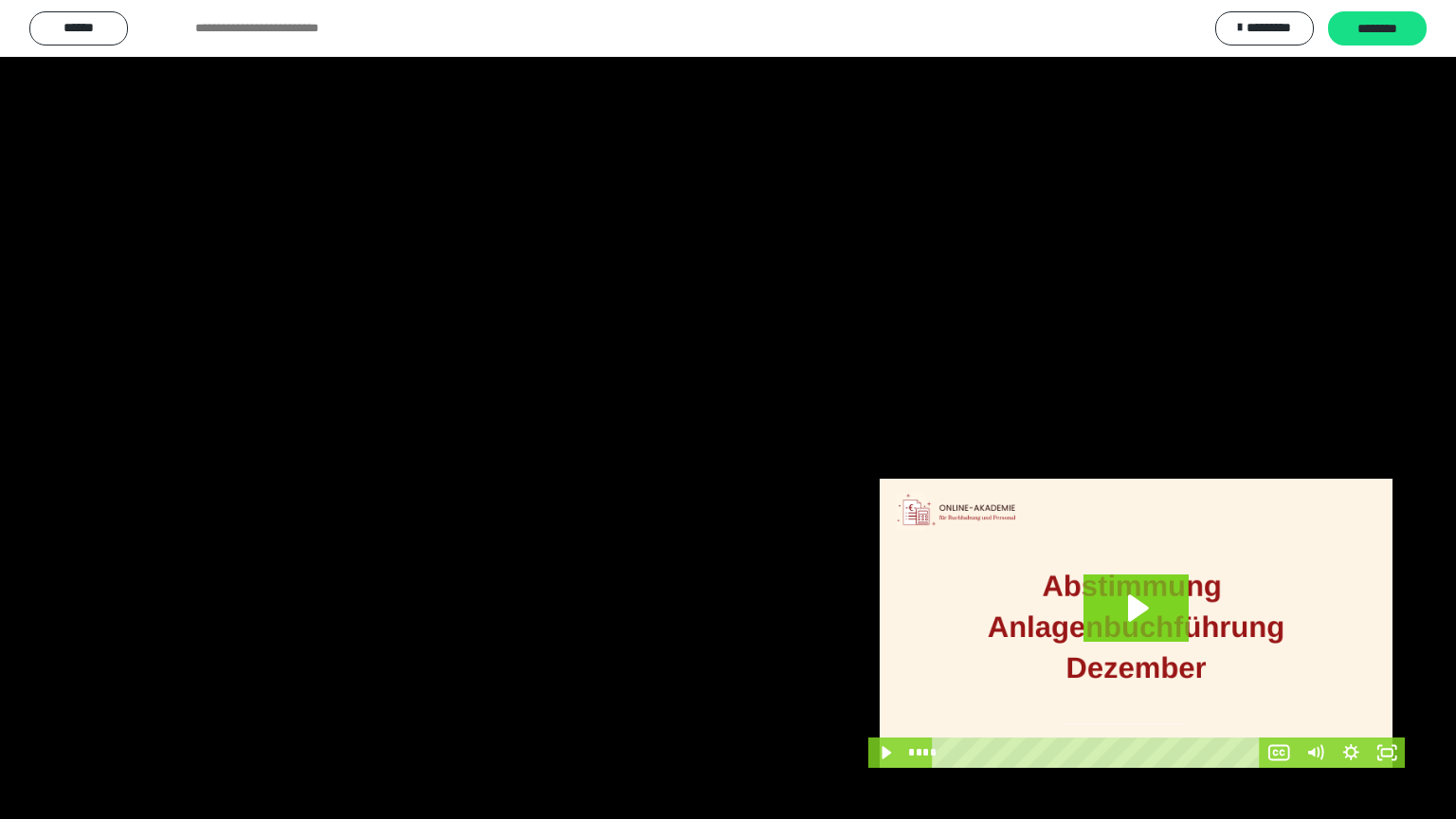 click at bounding box center [728, 410] 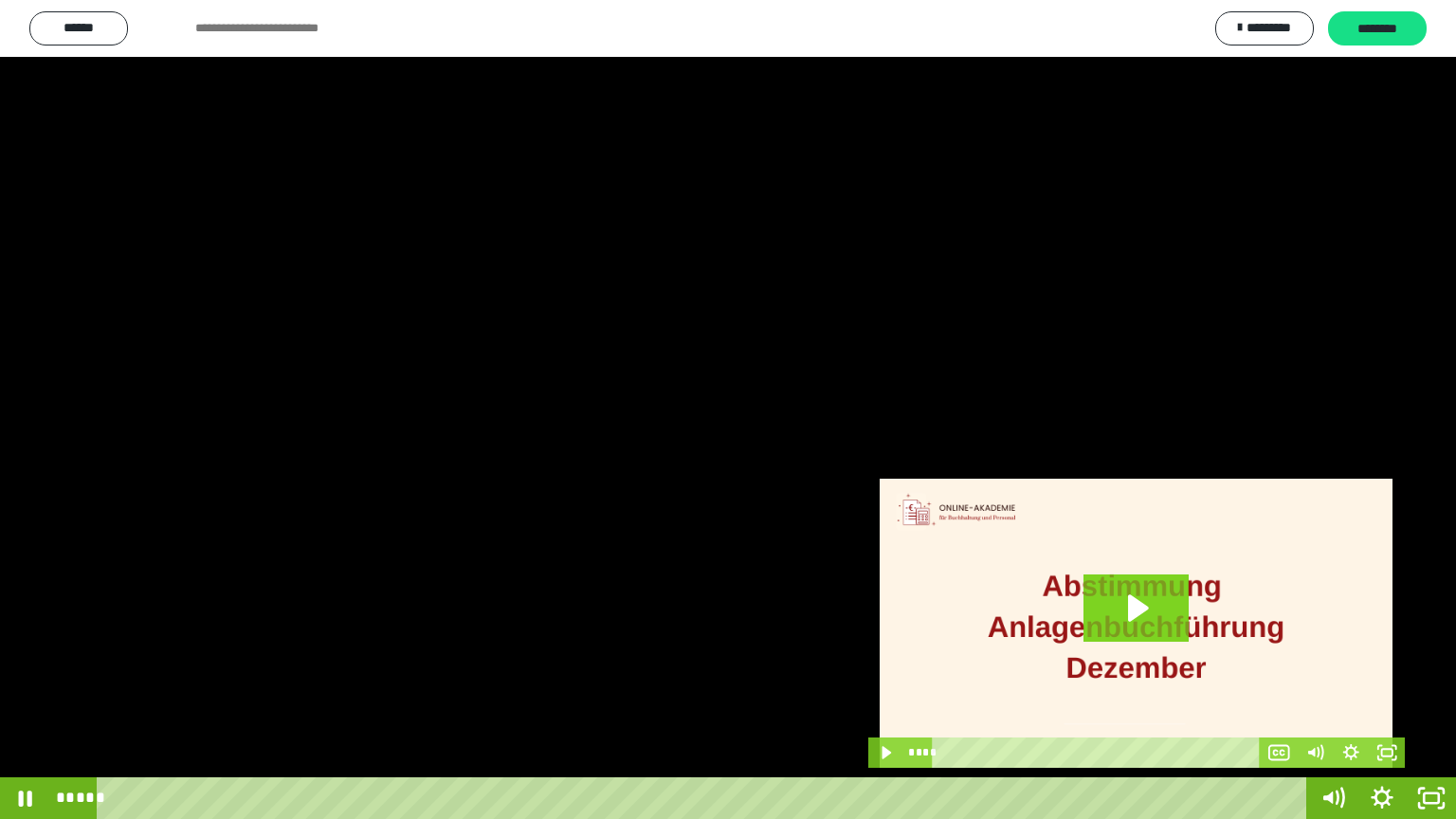 click at bounding box center [728, 410] 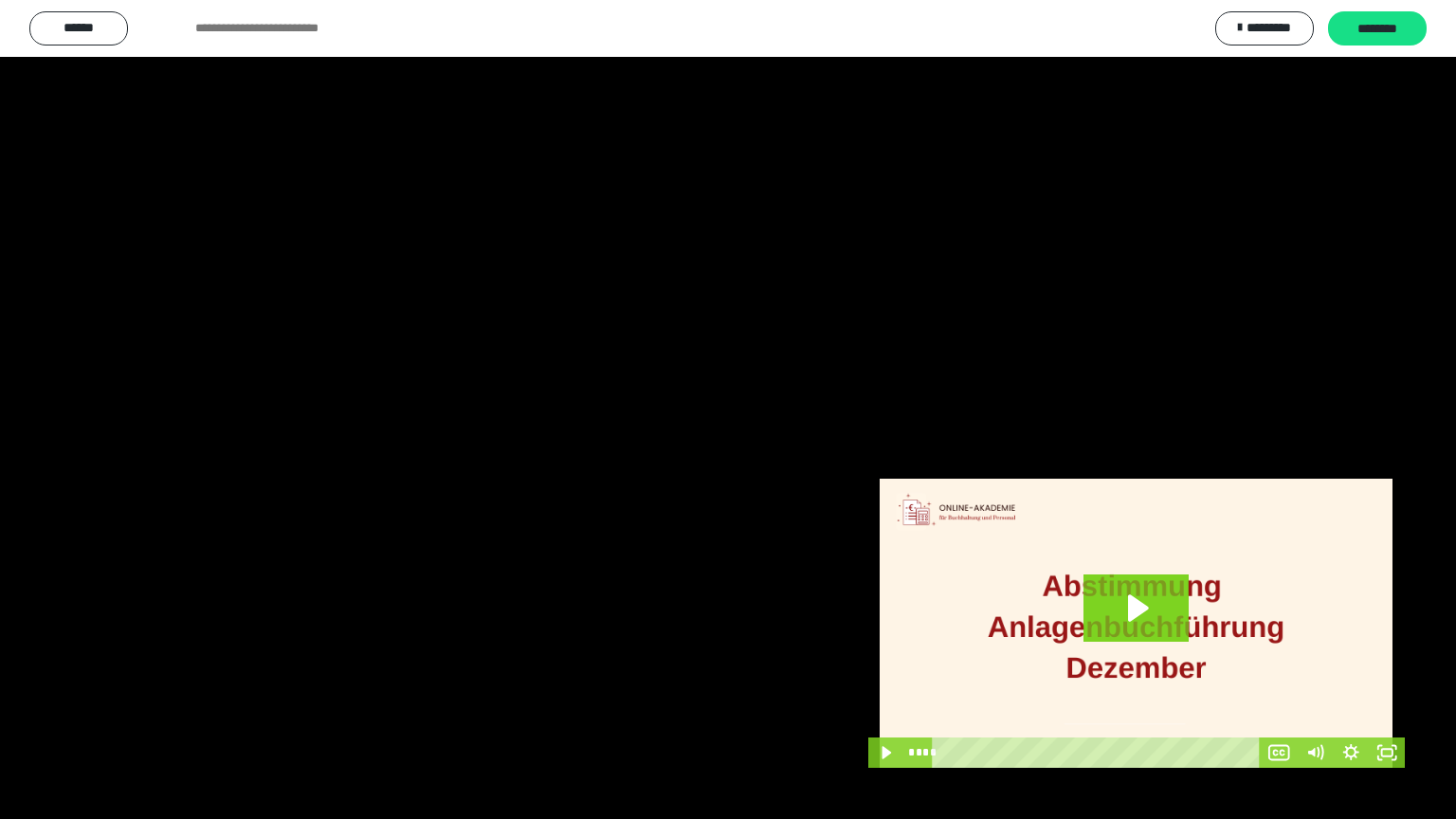 click at bounding box center [728, 410] 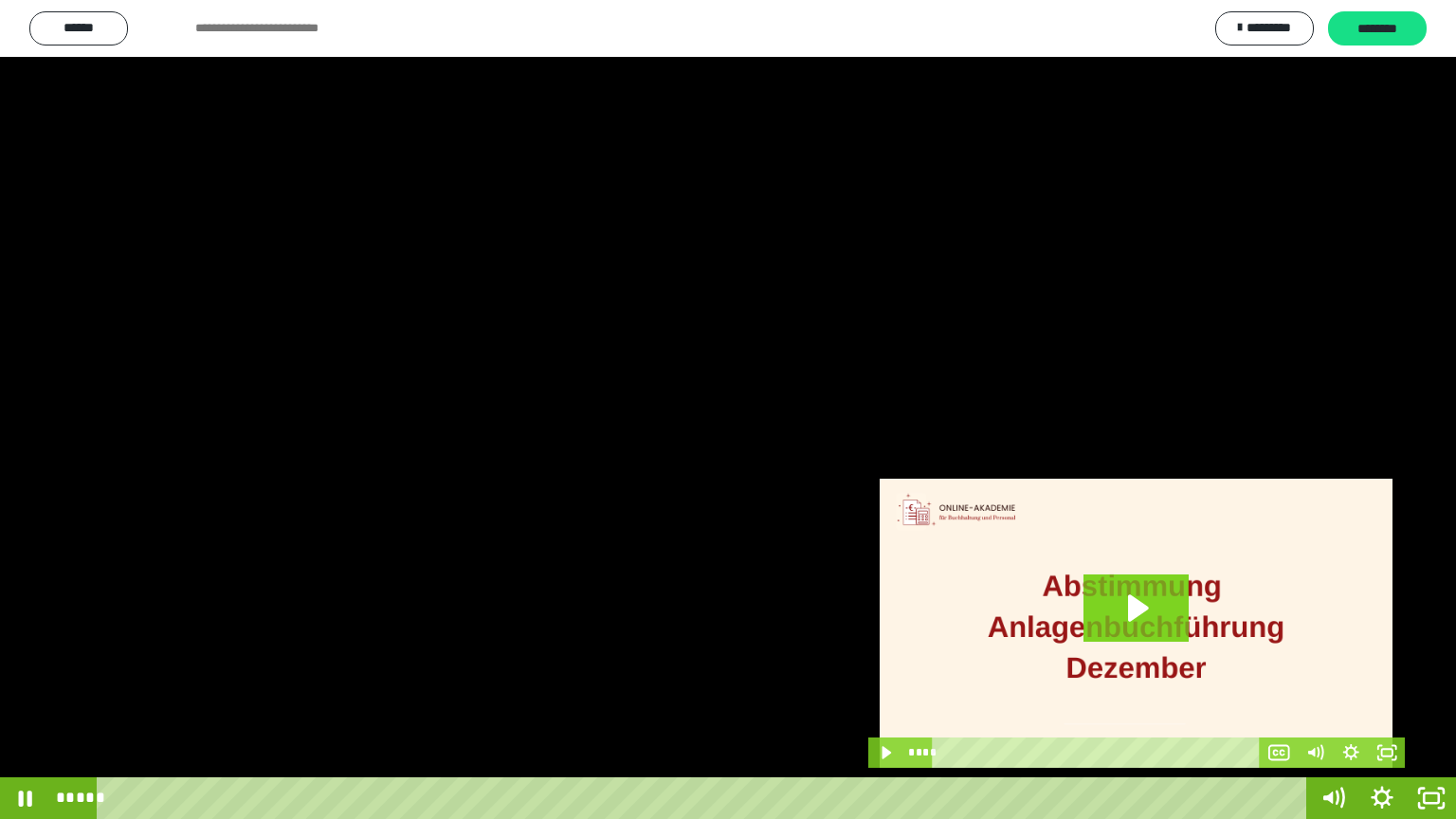 click at bounding box center (728, 410) 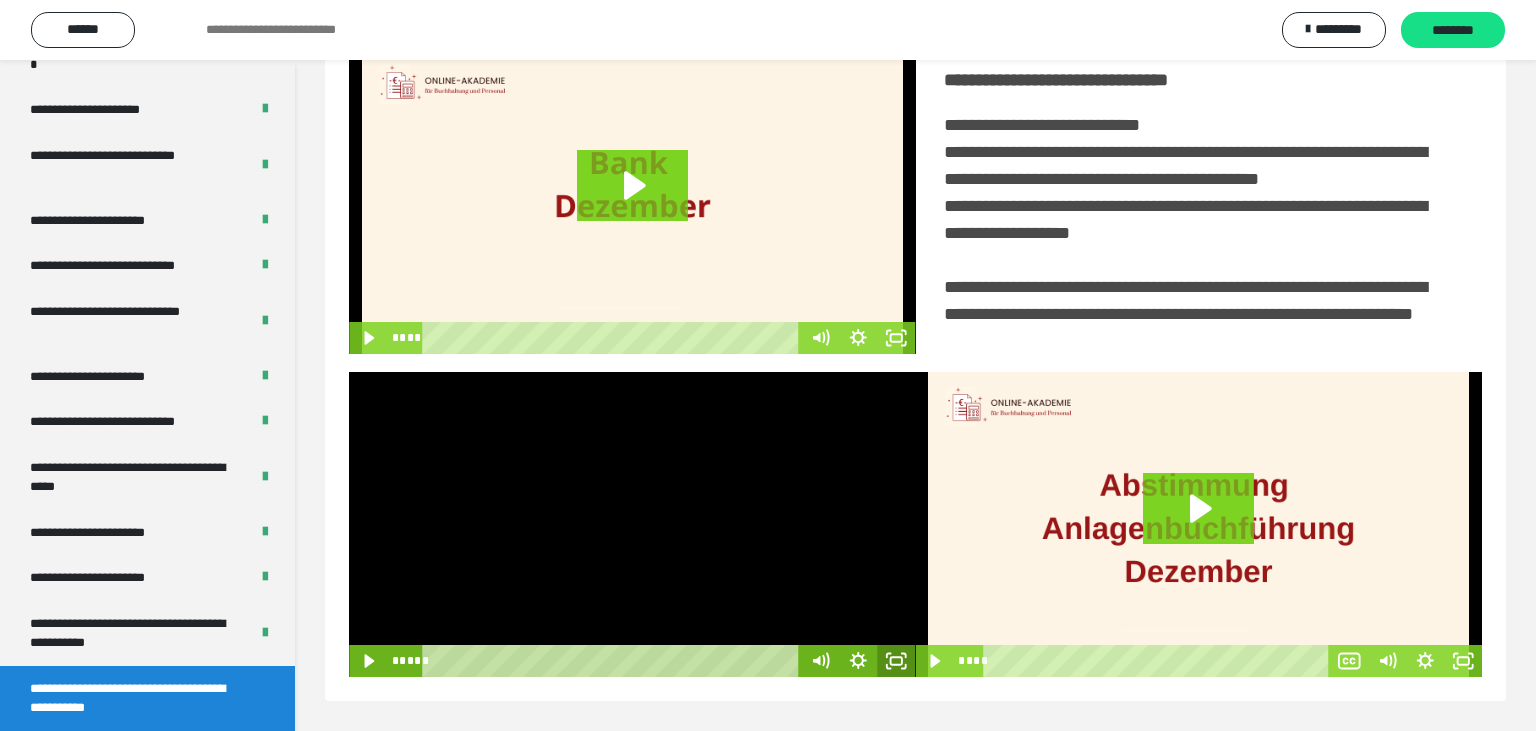 click 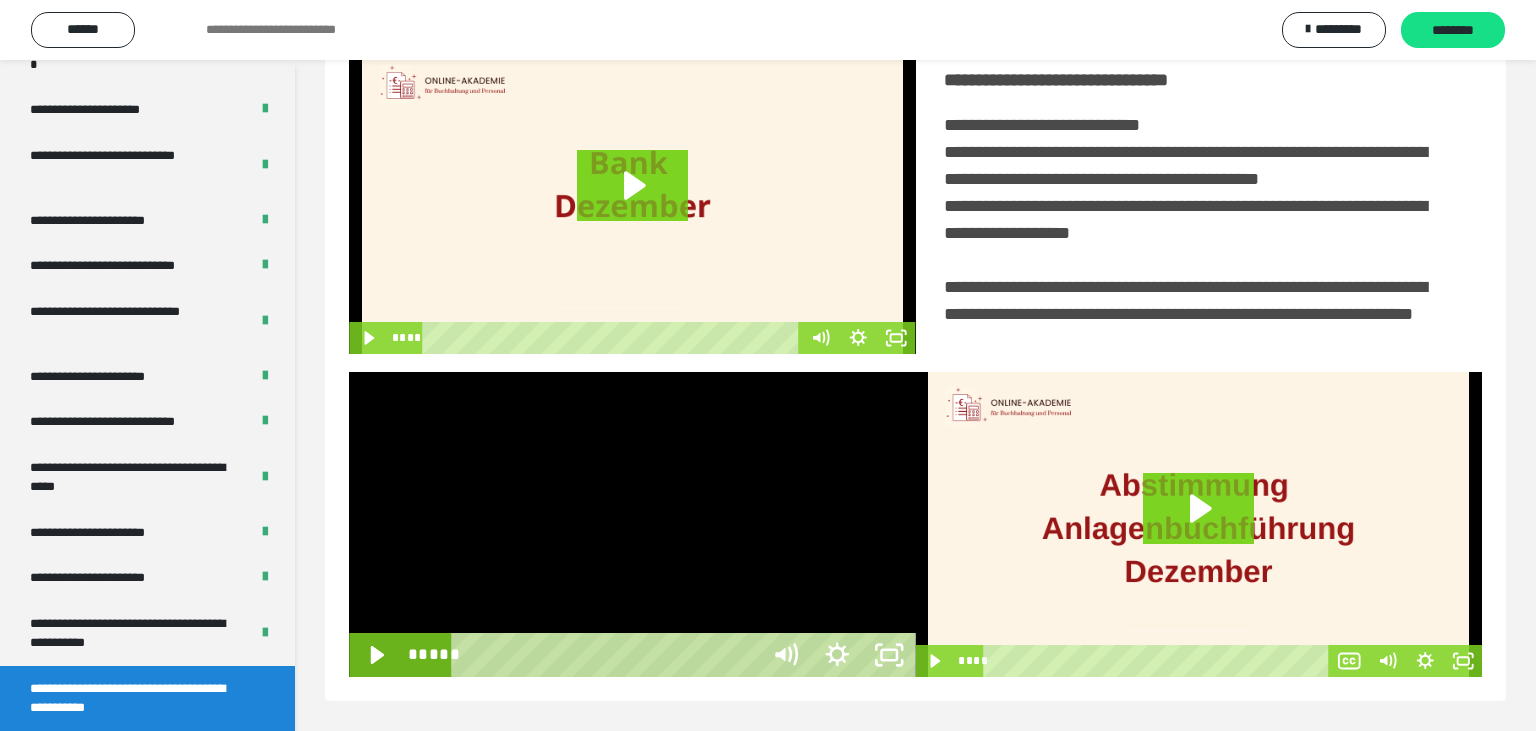 scroll, scrollTop: 334, scrollLeft: 0, axis: vertical 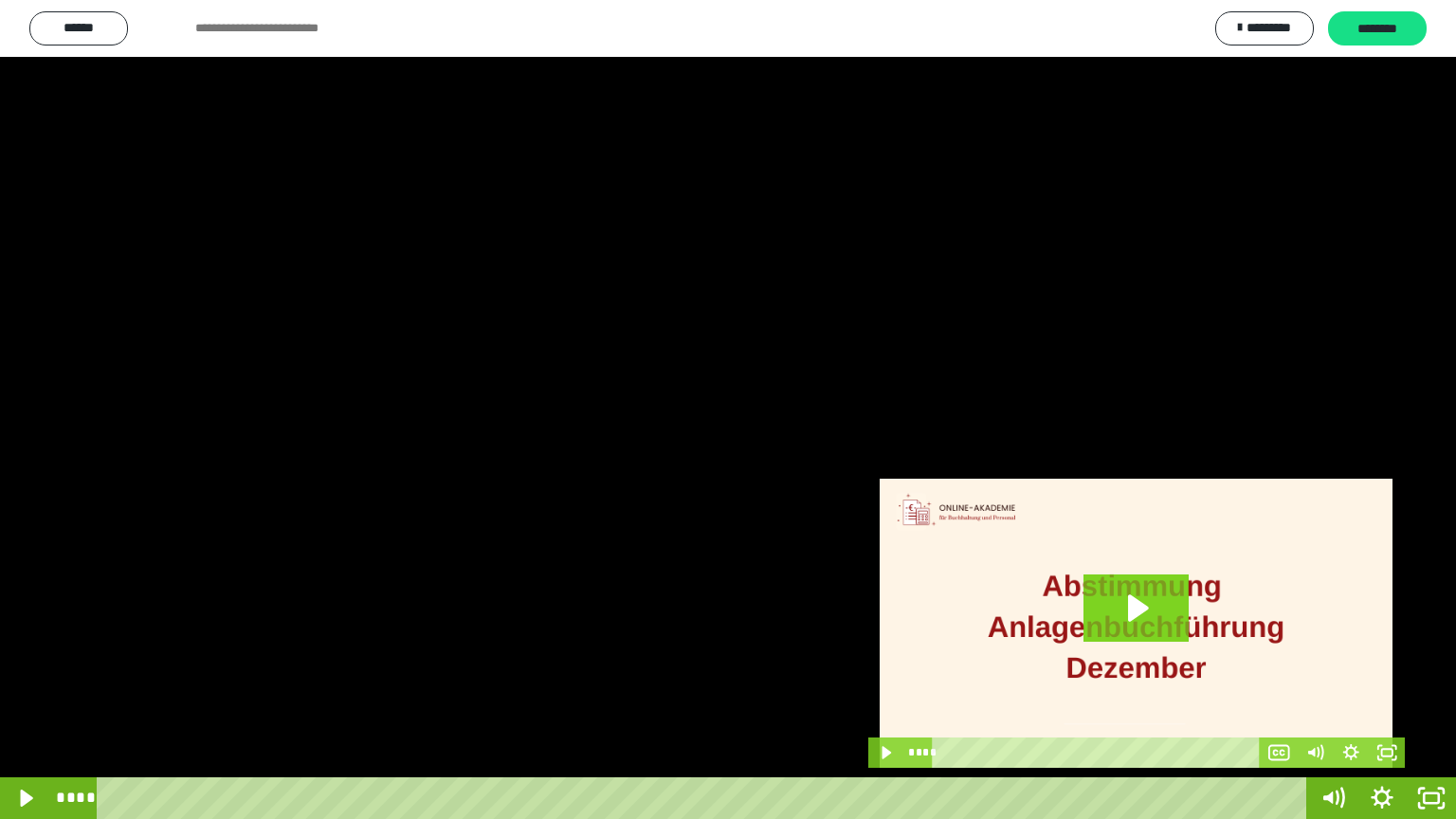 click at bounding box center [728, 410] 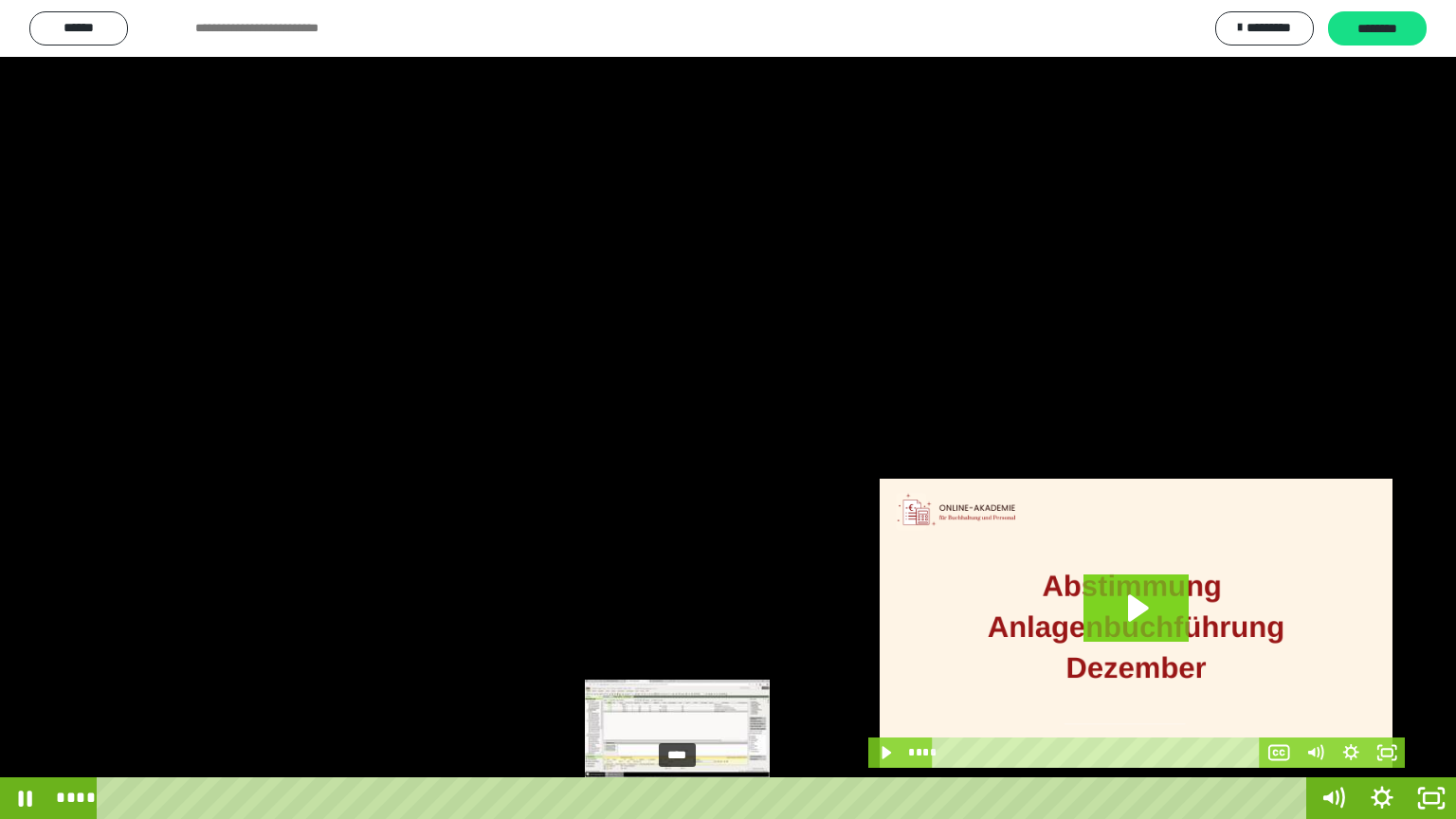 click at bounding box center (677, 798) 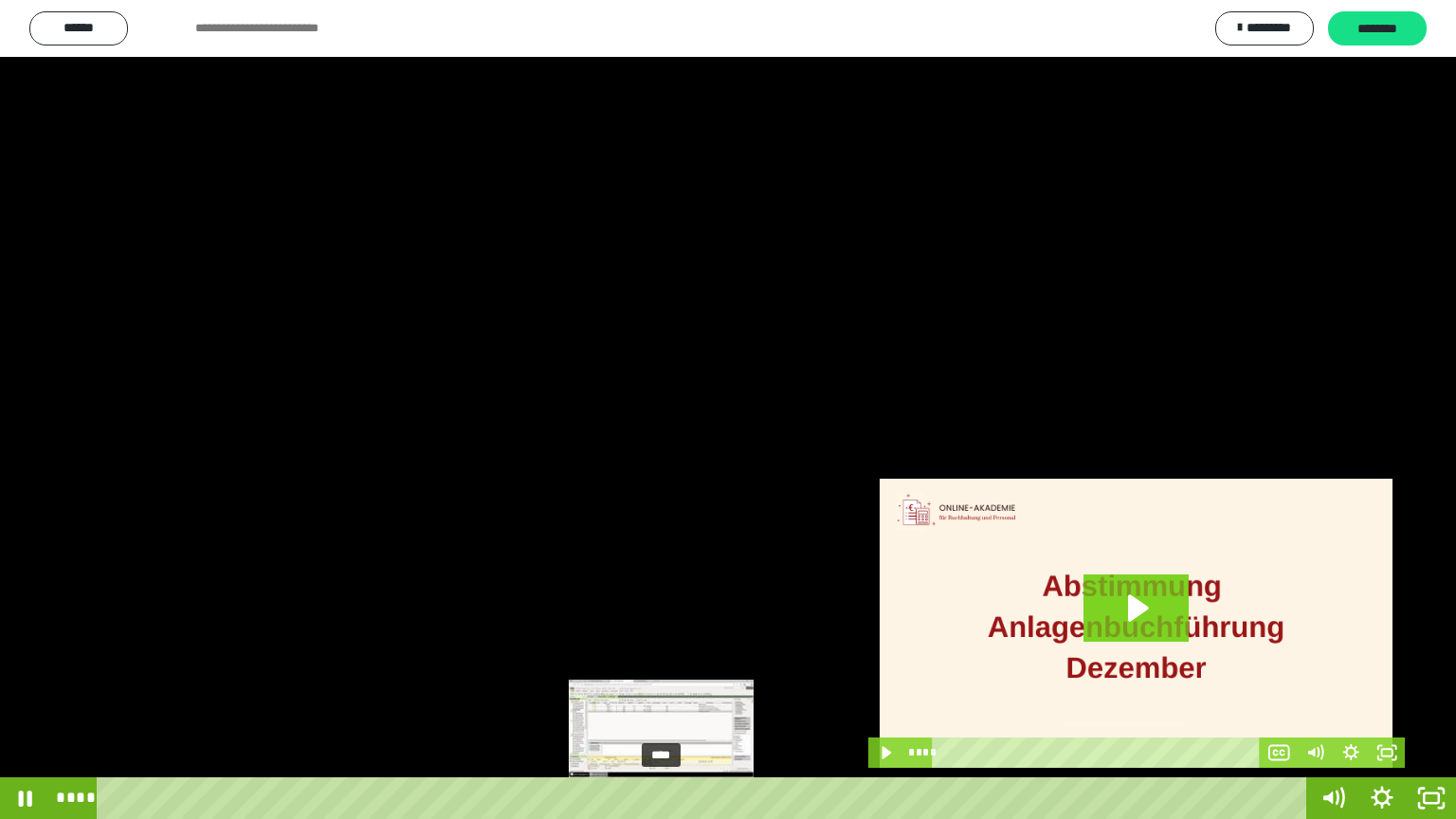 drag, startPoint x: 677, startPoint y: 796, endPoint x: 662, endPoint y: 796, distance: 15 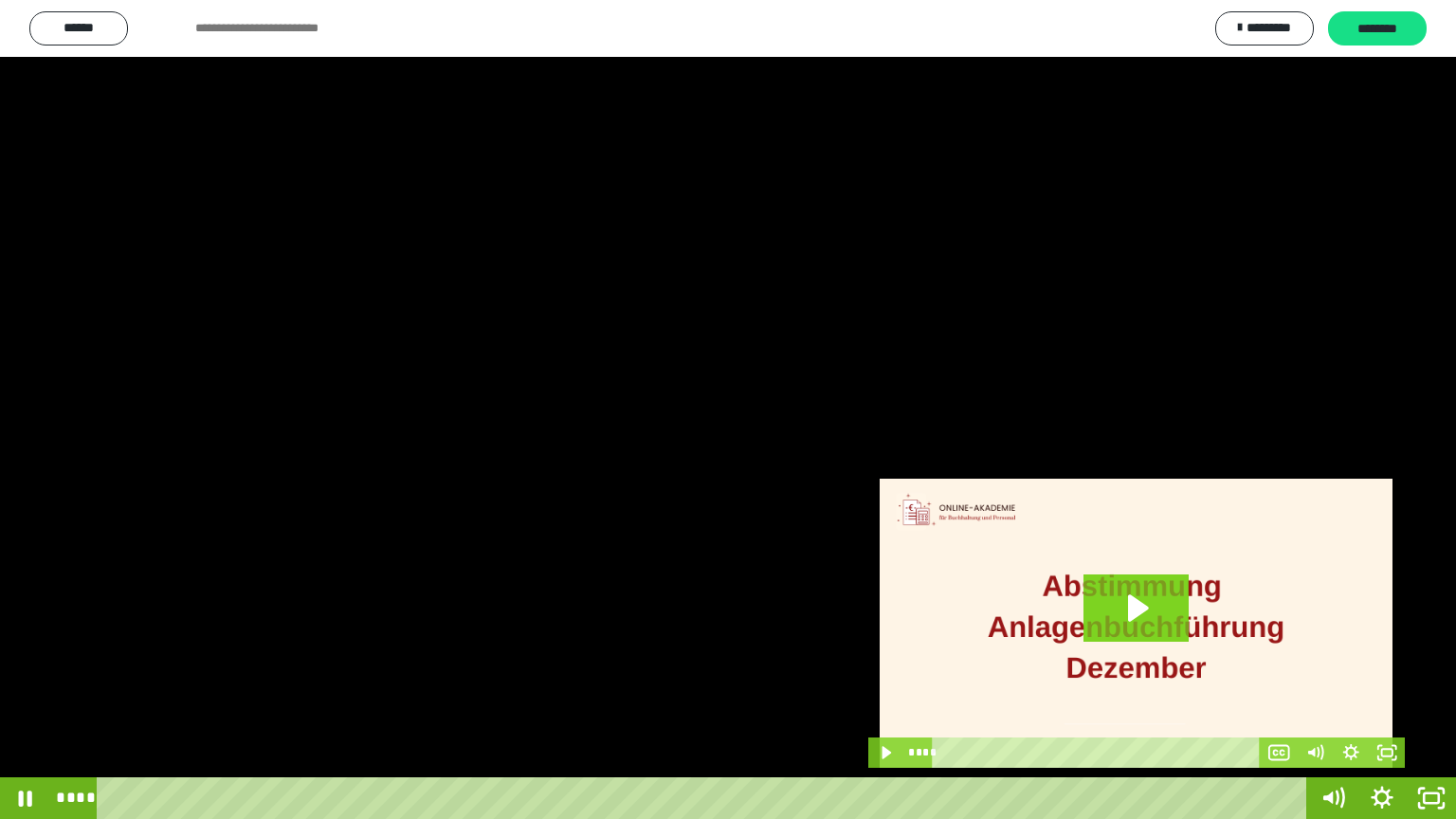 click at bounding box center [728, 410] 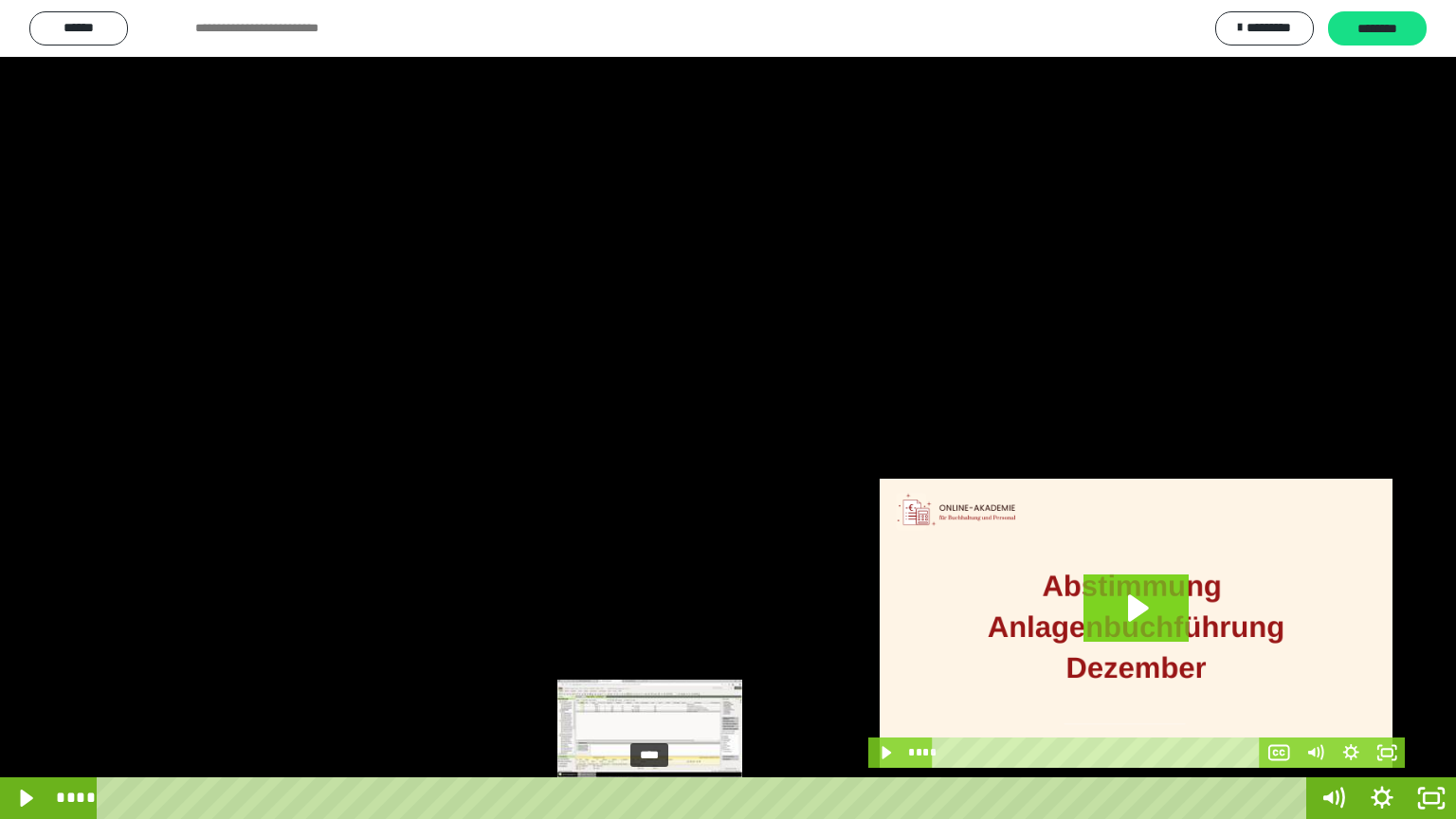 drag, startPoint x: 665, startPoint y: 798, endPoint x: 647, endPoint y: 798, distance: 18 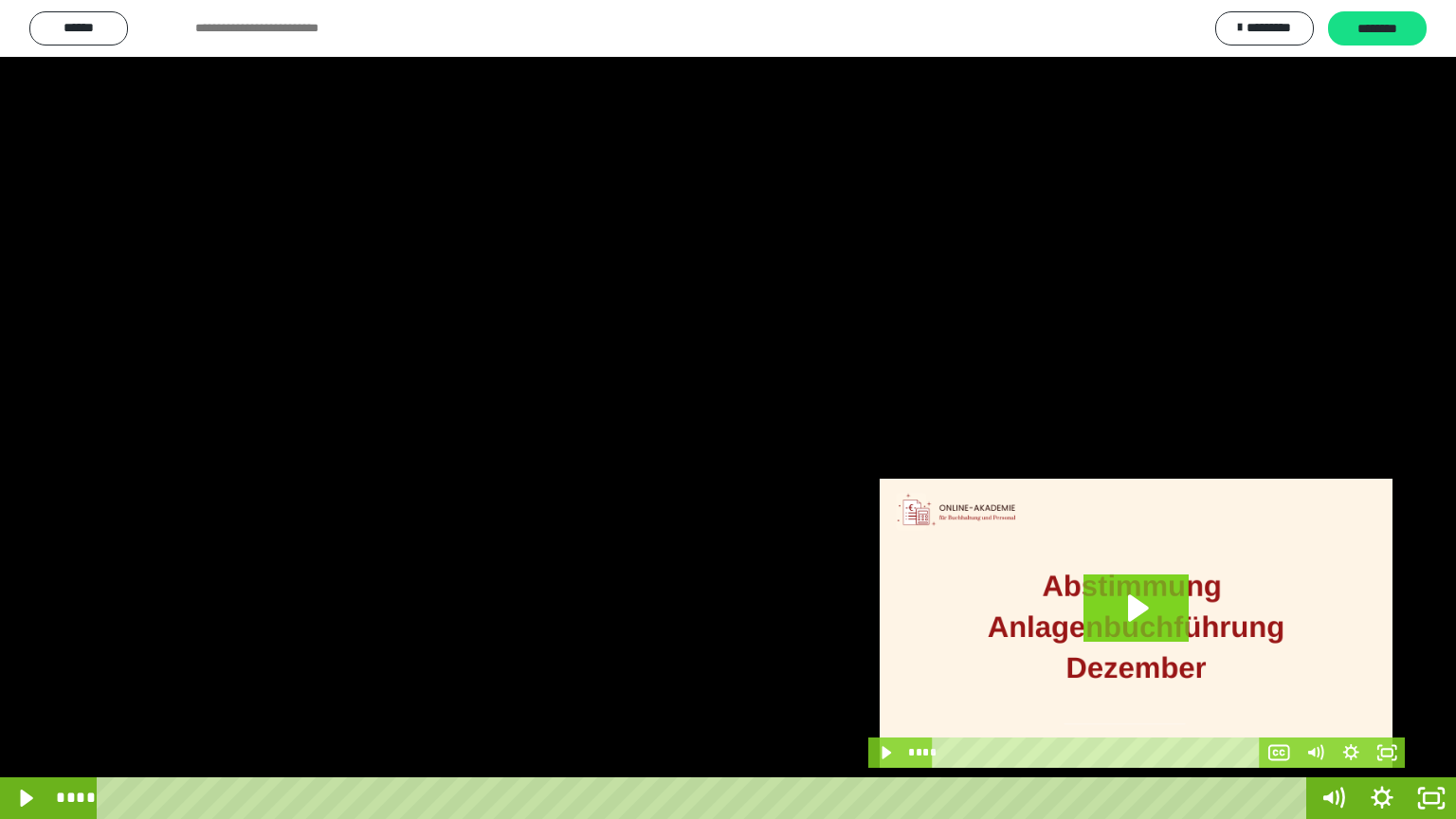 click at bounding box center (728, 410) 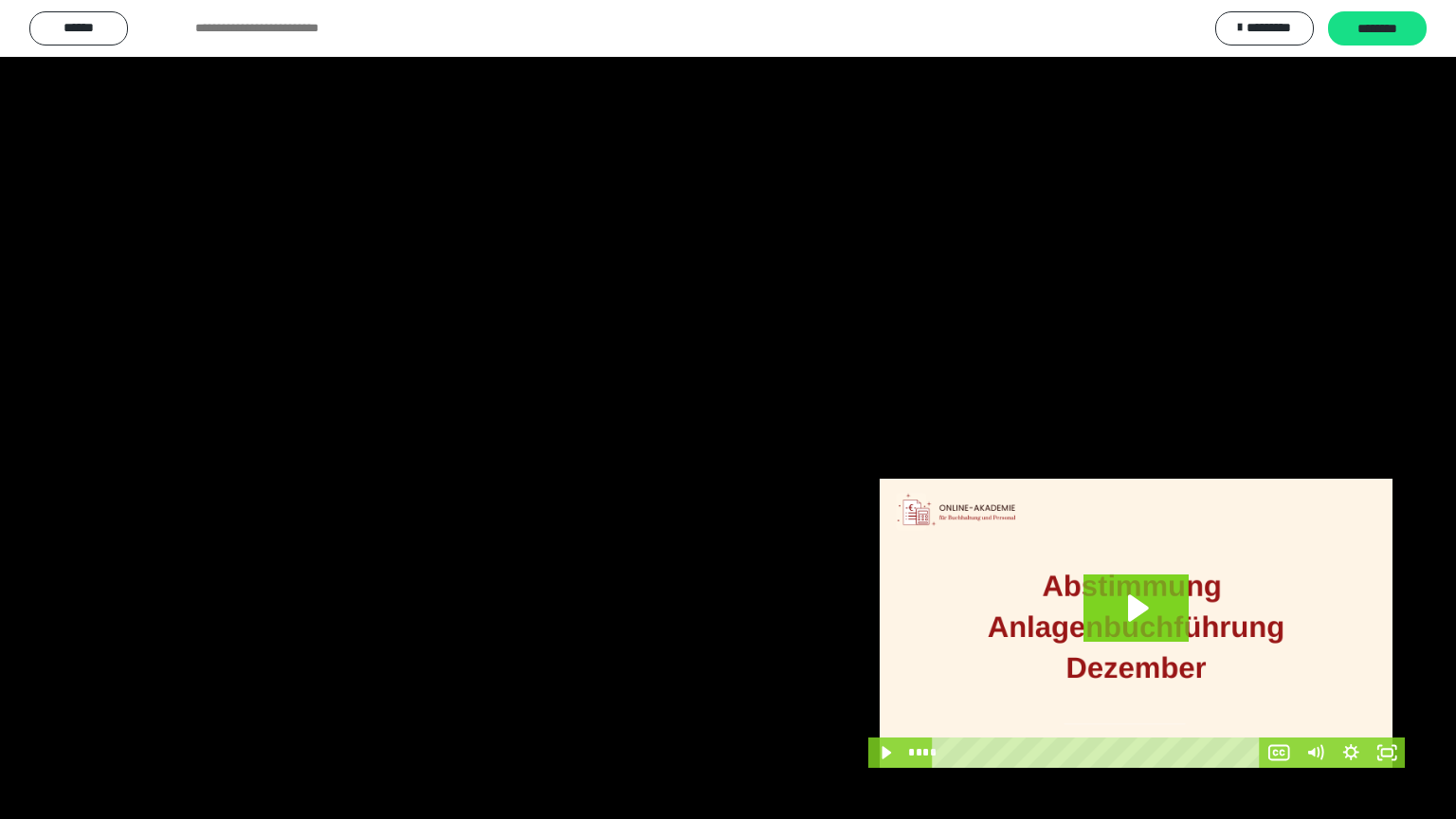 click at bounding box center [728, 410] 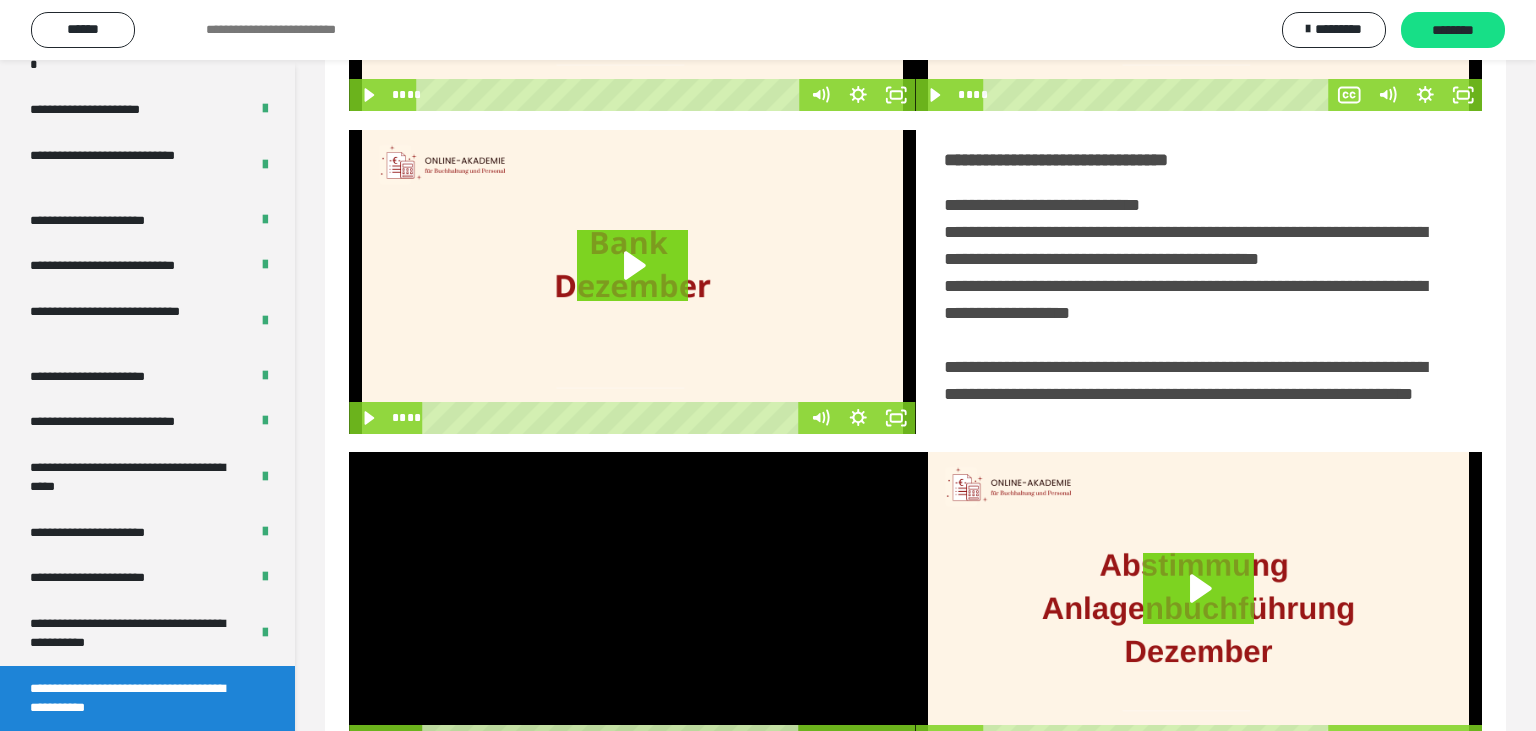 scroll, scrollTop: 467, scrollLeft: 0, axis: vertical 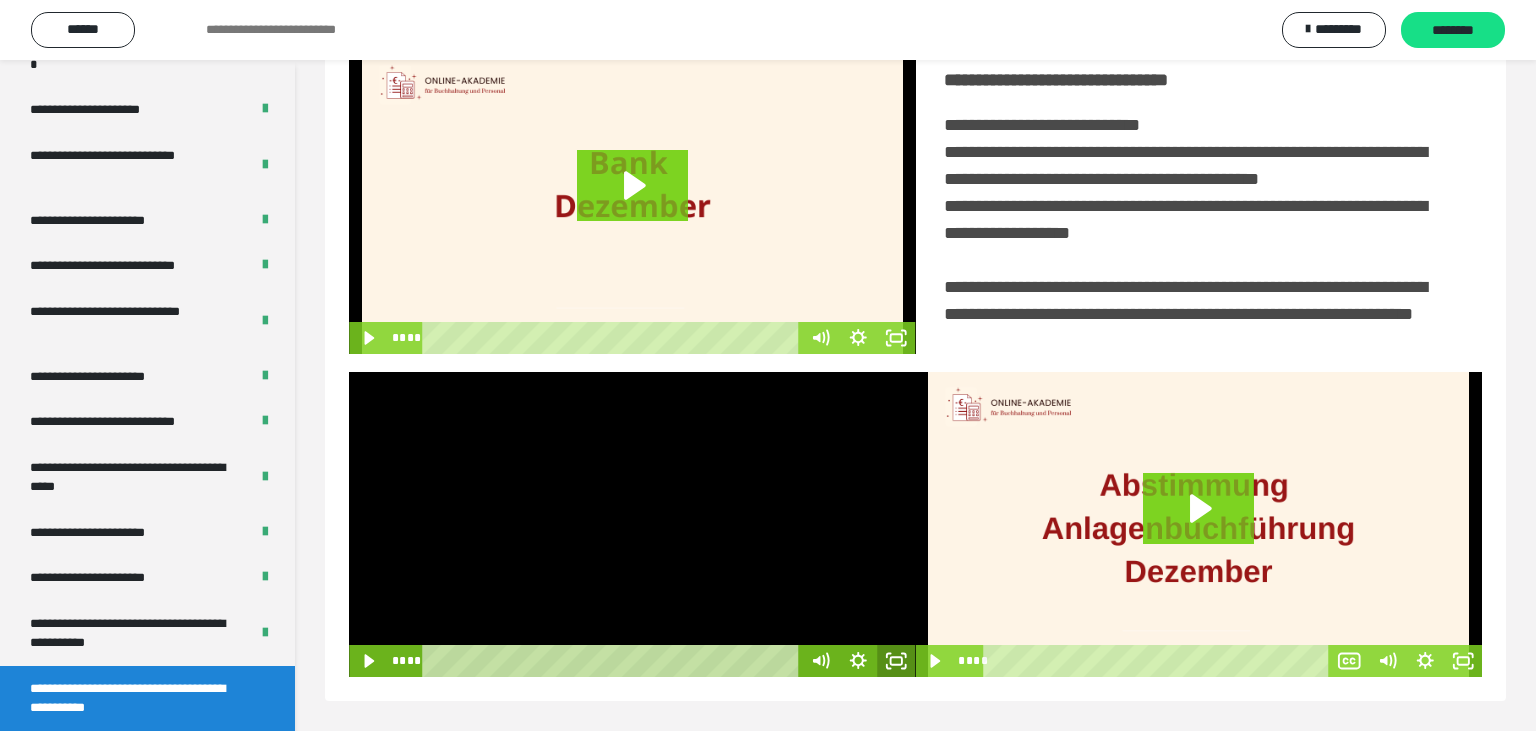click 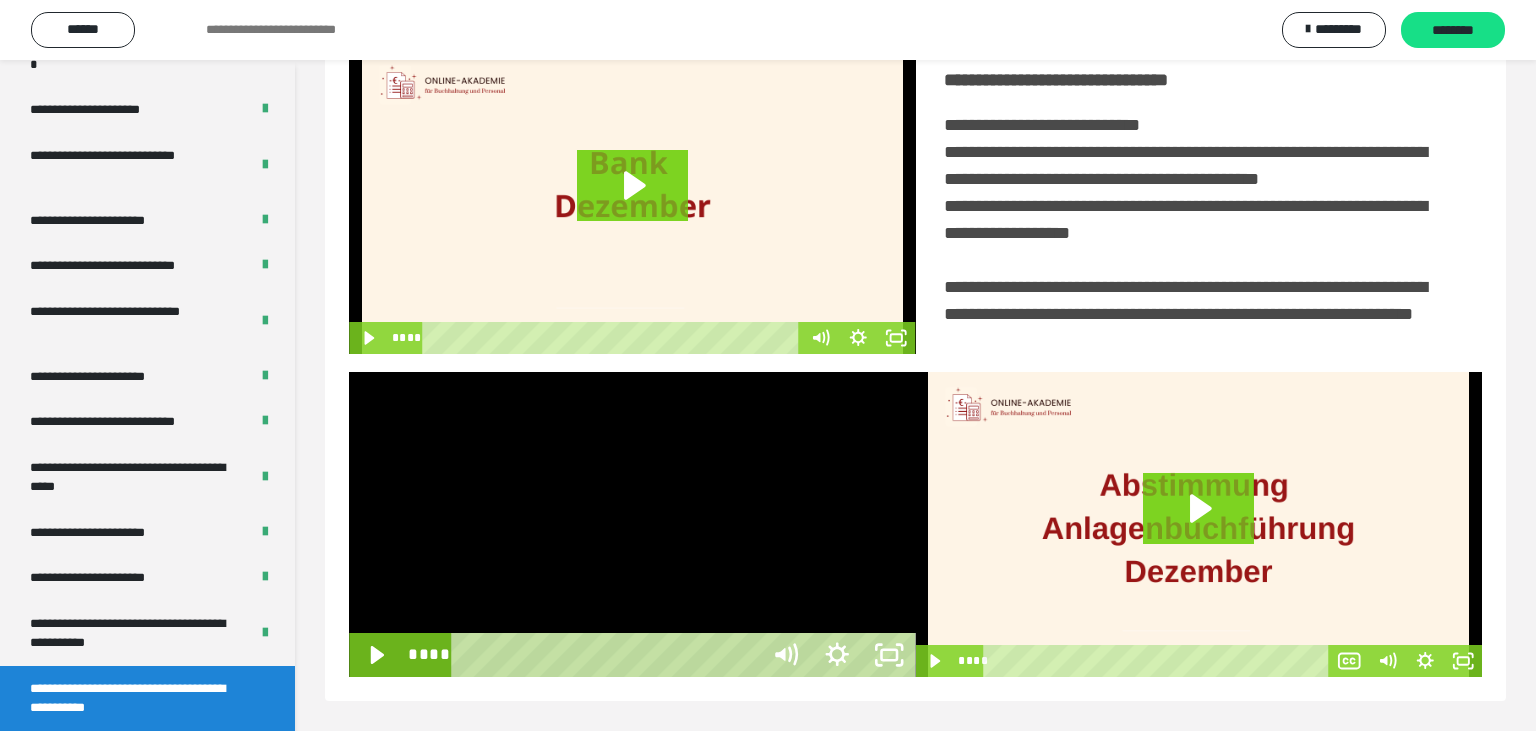 scroll, scrollTop: 334, scrollLeft: 0, axis: vertical 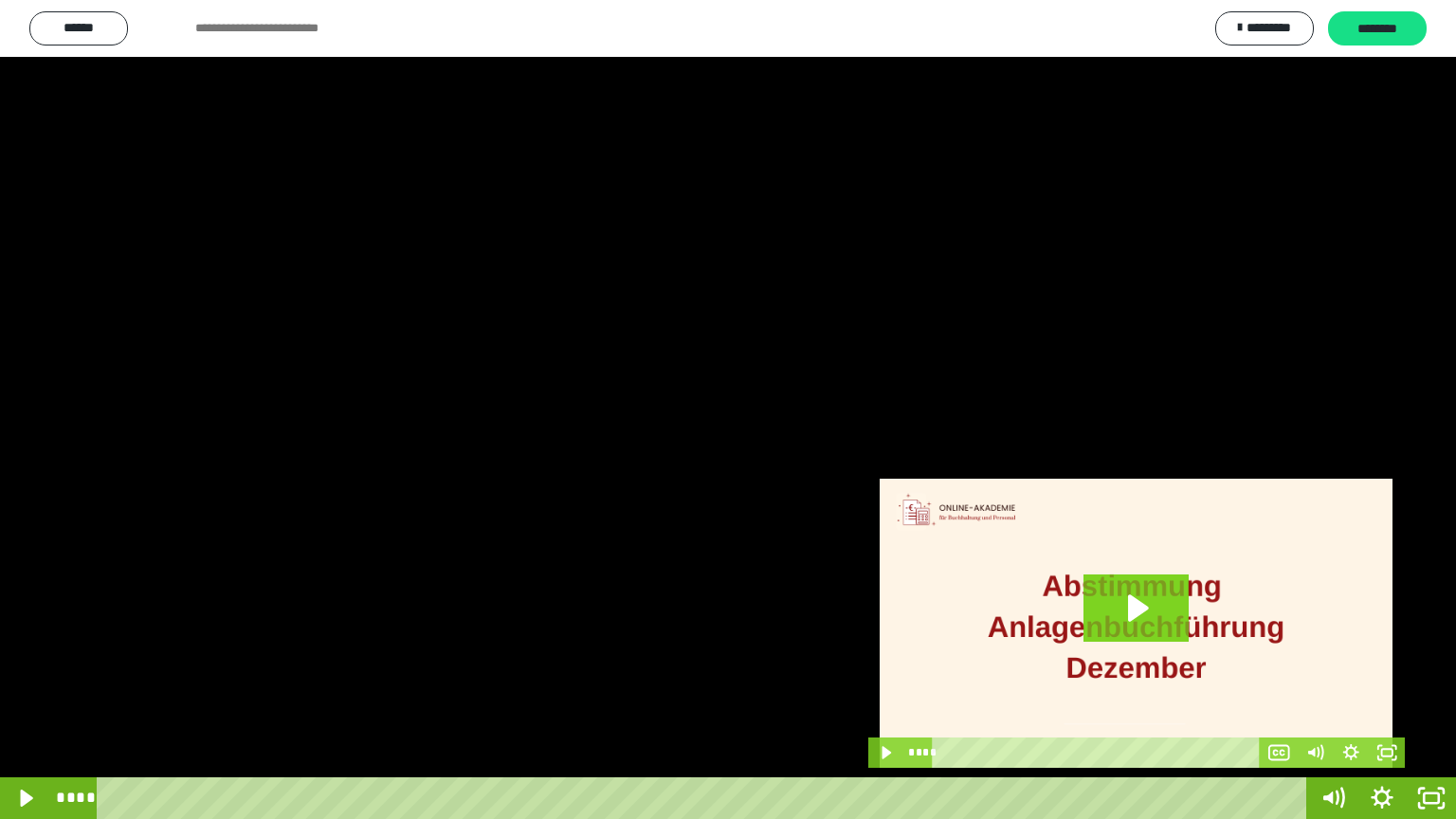 click at bounding box center (728, 410) 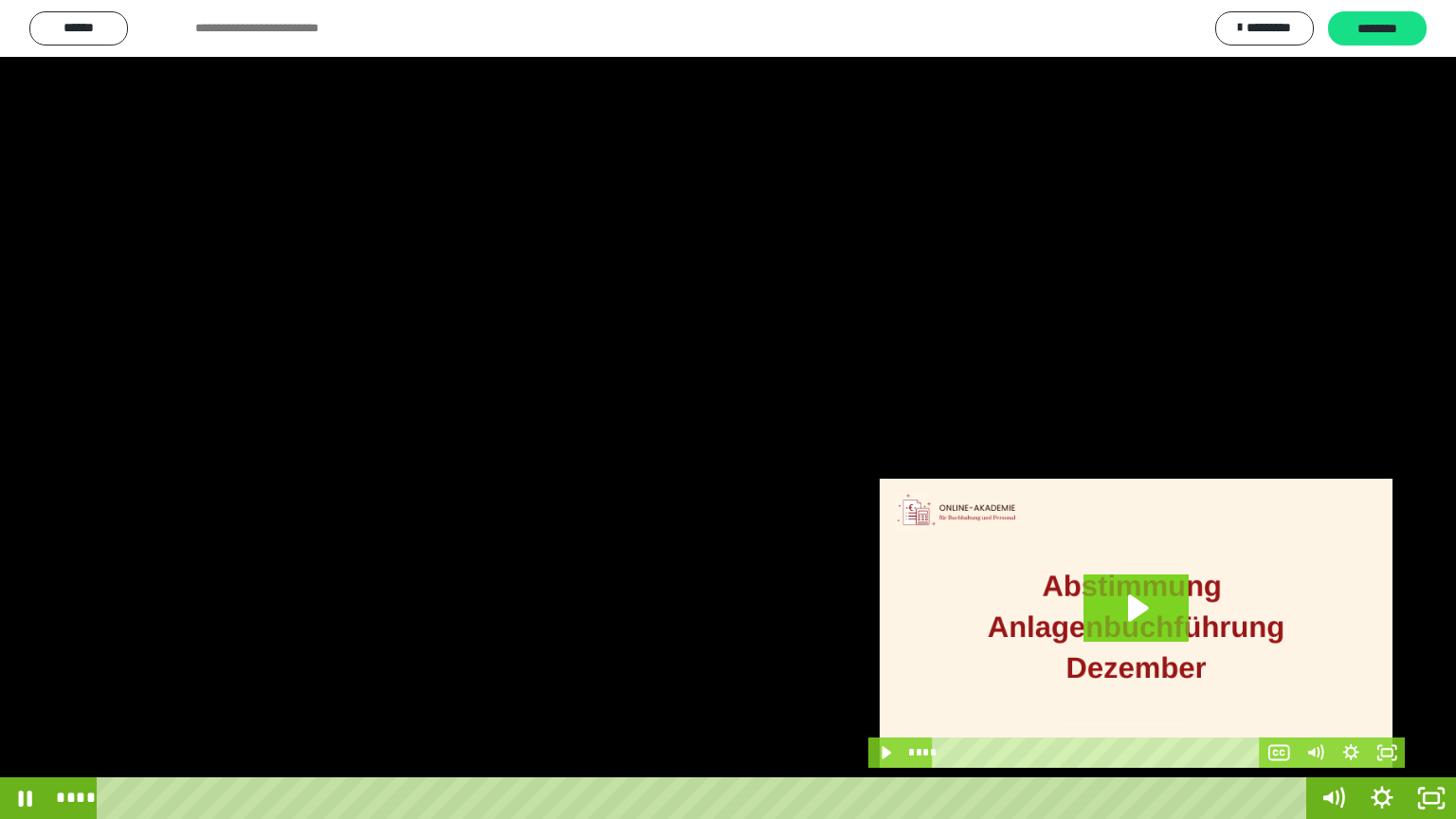 click at bounding box center [728, 410] 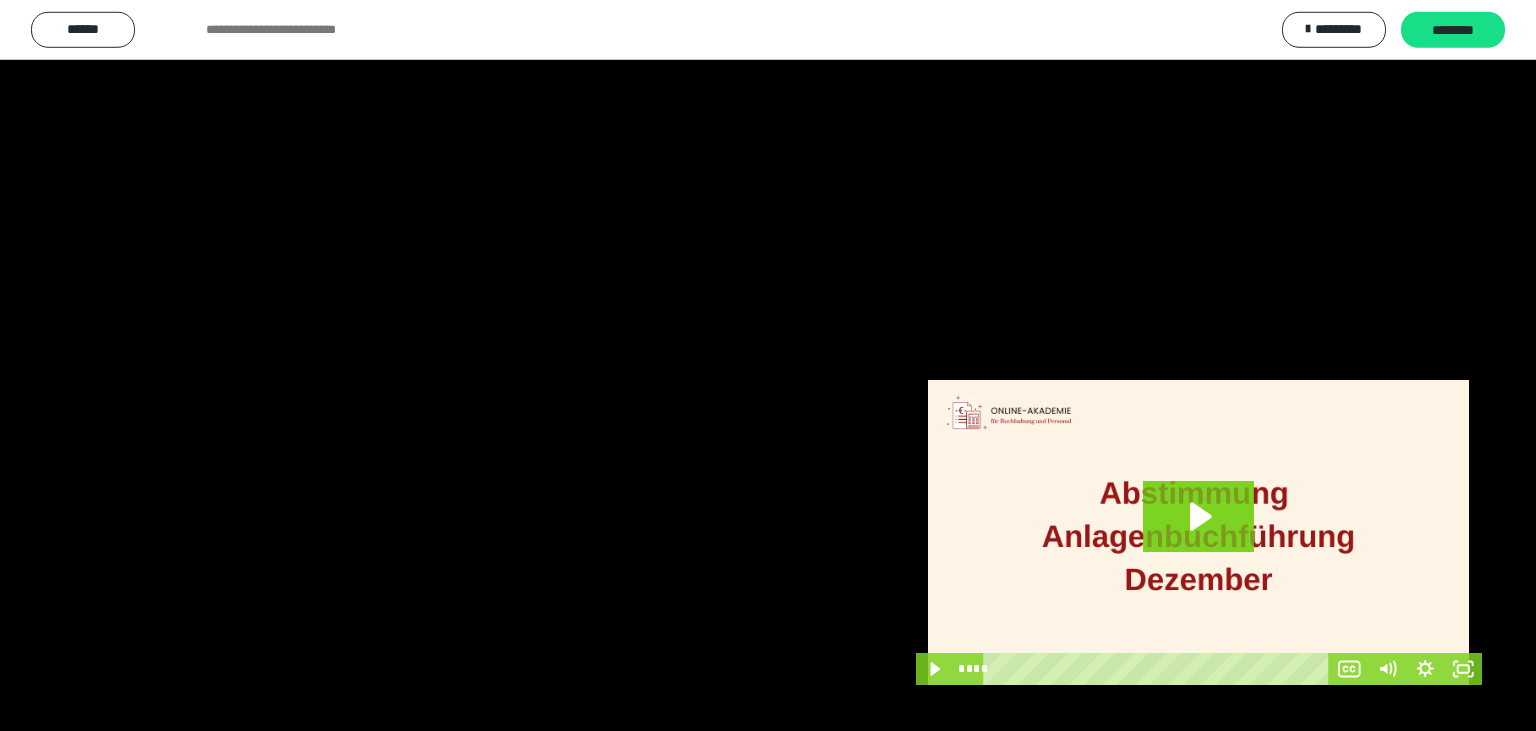 scroll, scrollTop: 467, scrollLeft: 0, axis: vertical 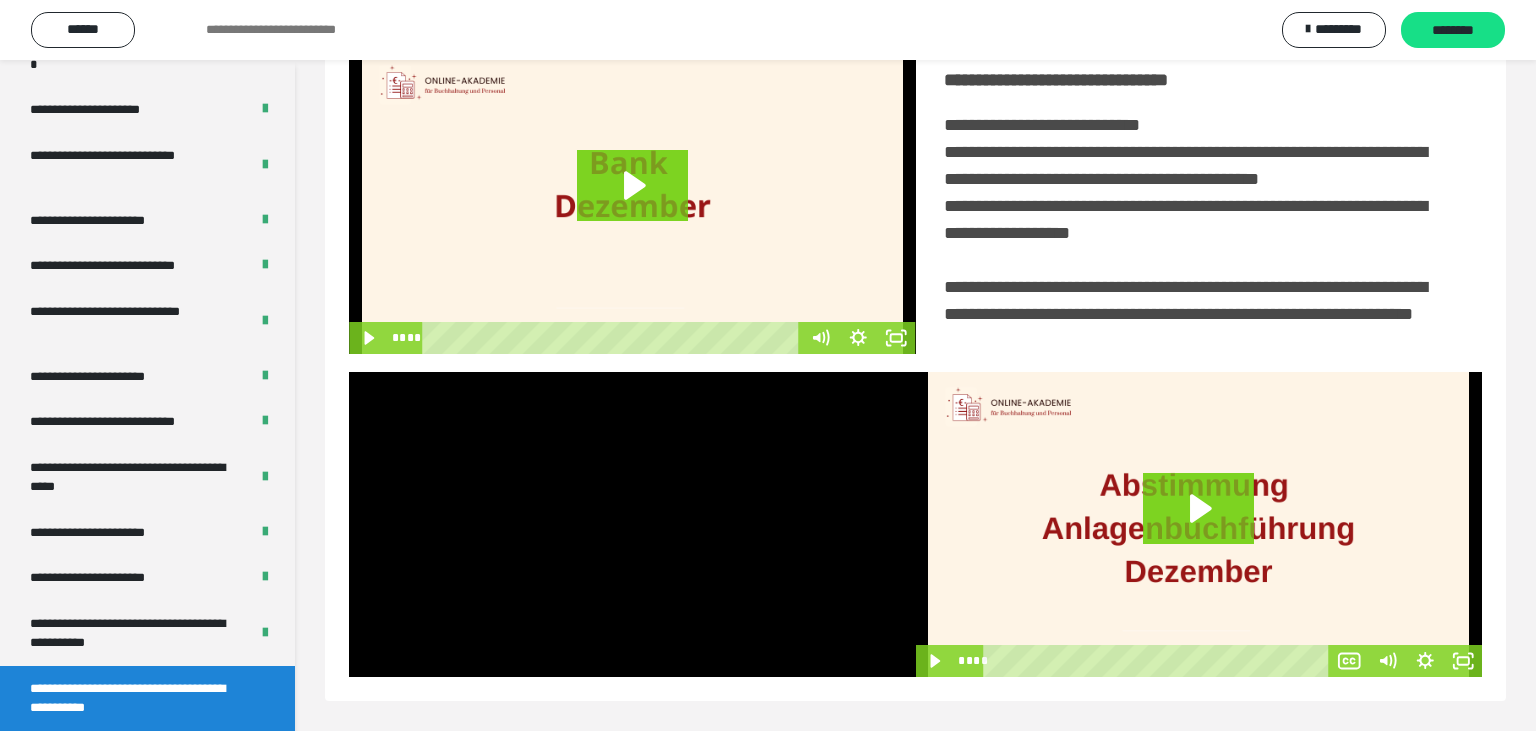 click 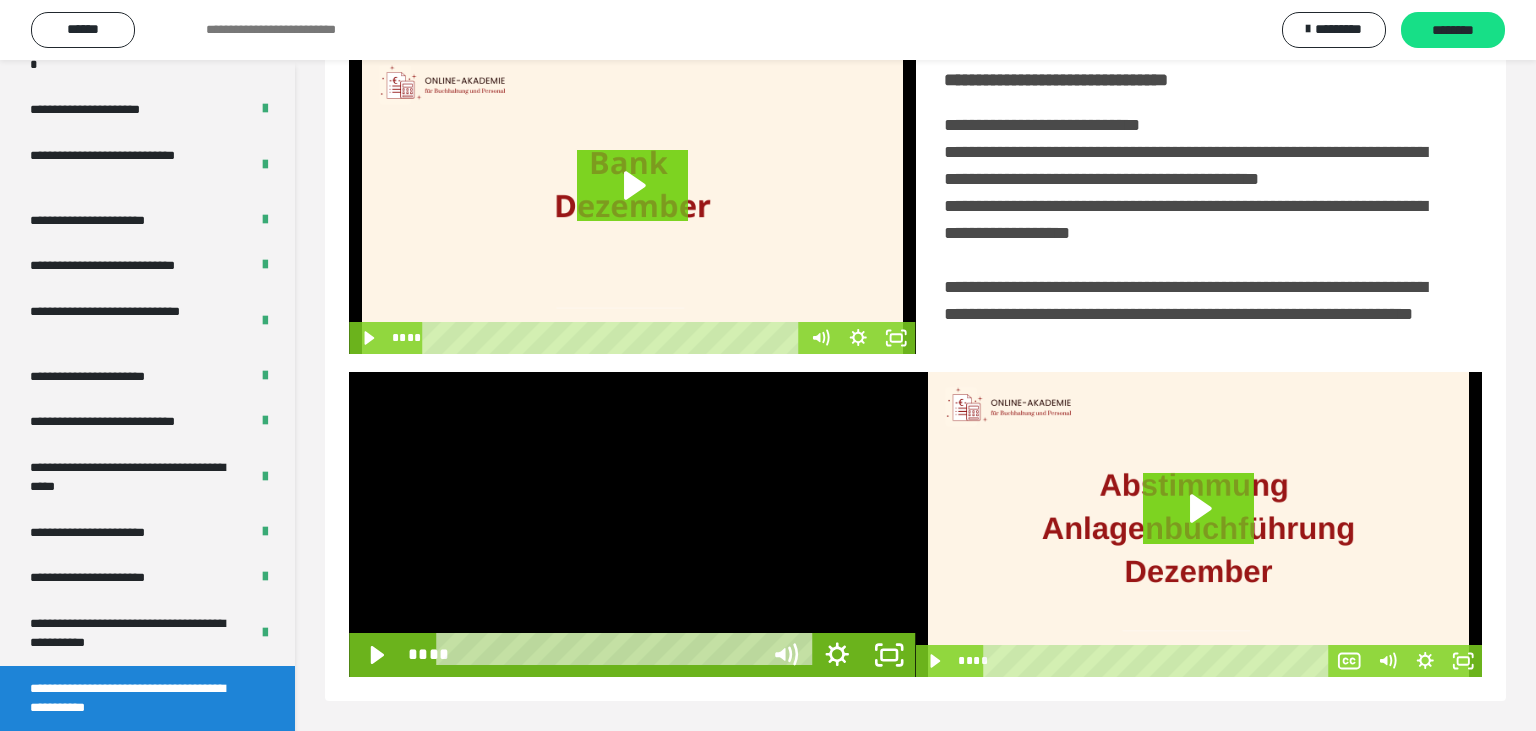 scroll, scrollTop: 334, scrollLeft: 0, axis: vertical 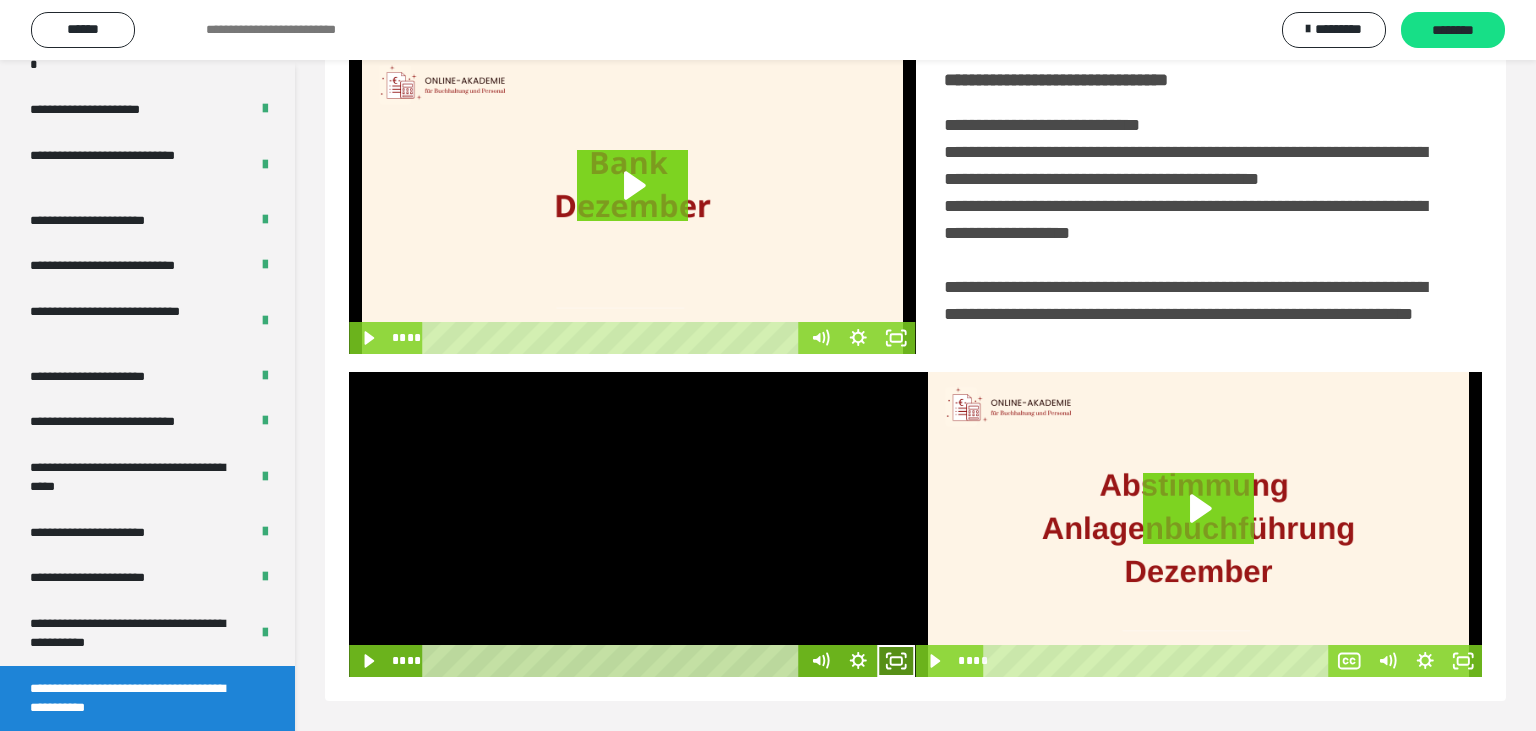 click 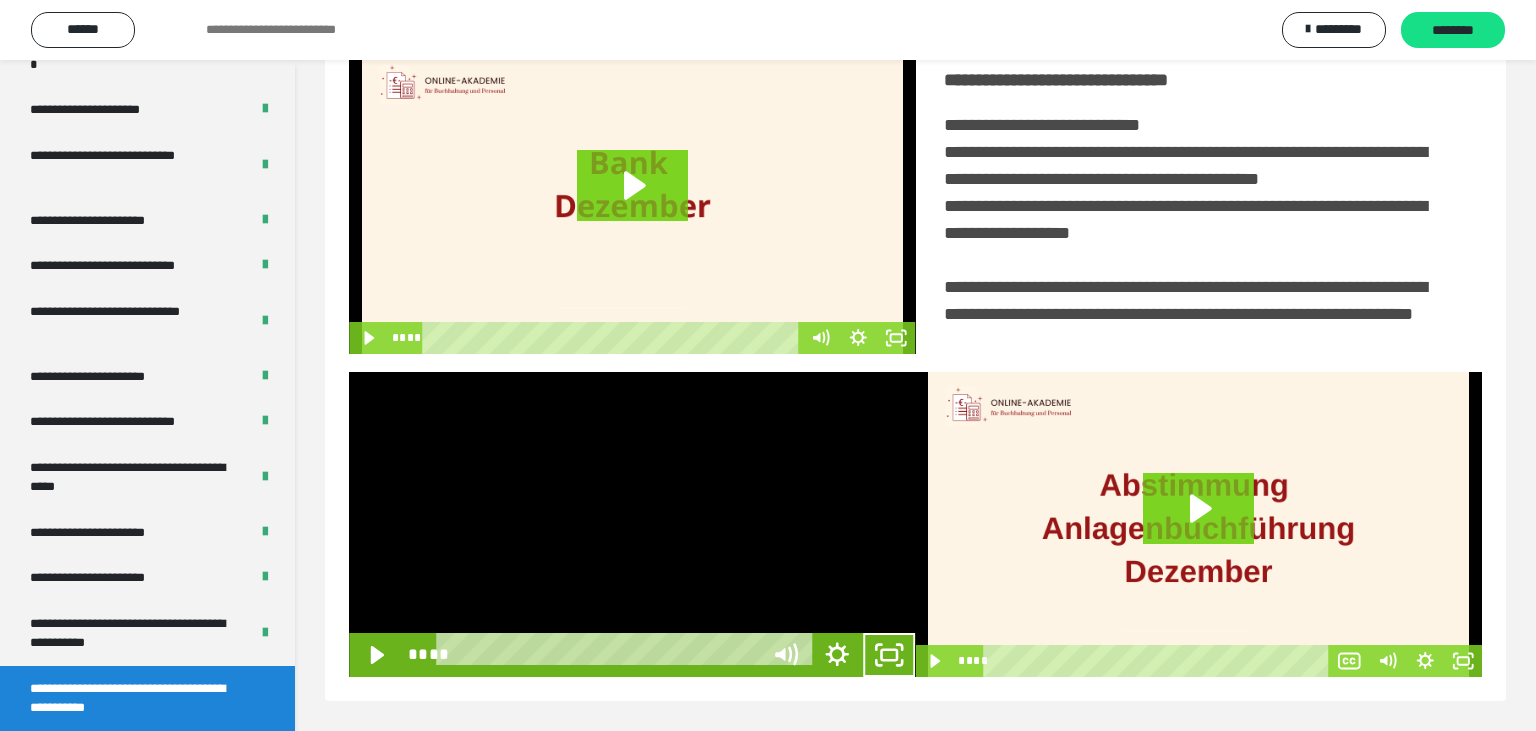 scroll, scrollTop: 334, scrollLeft: 0, axis: vertical 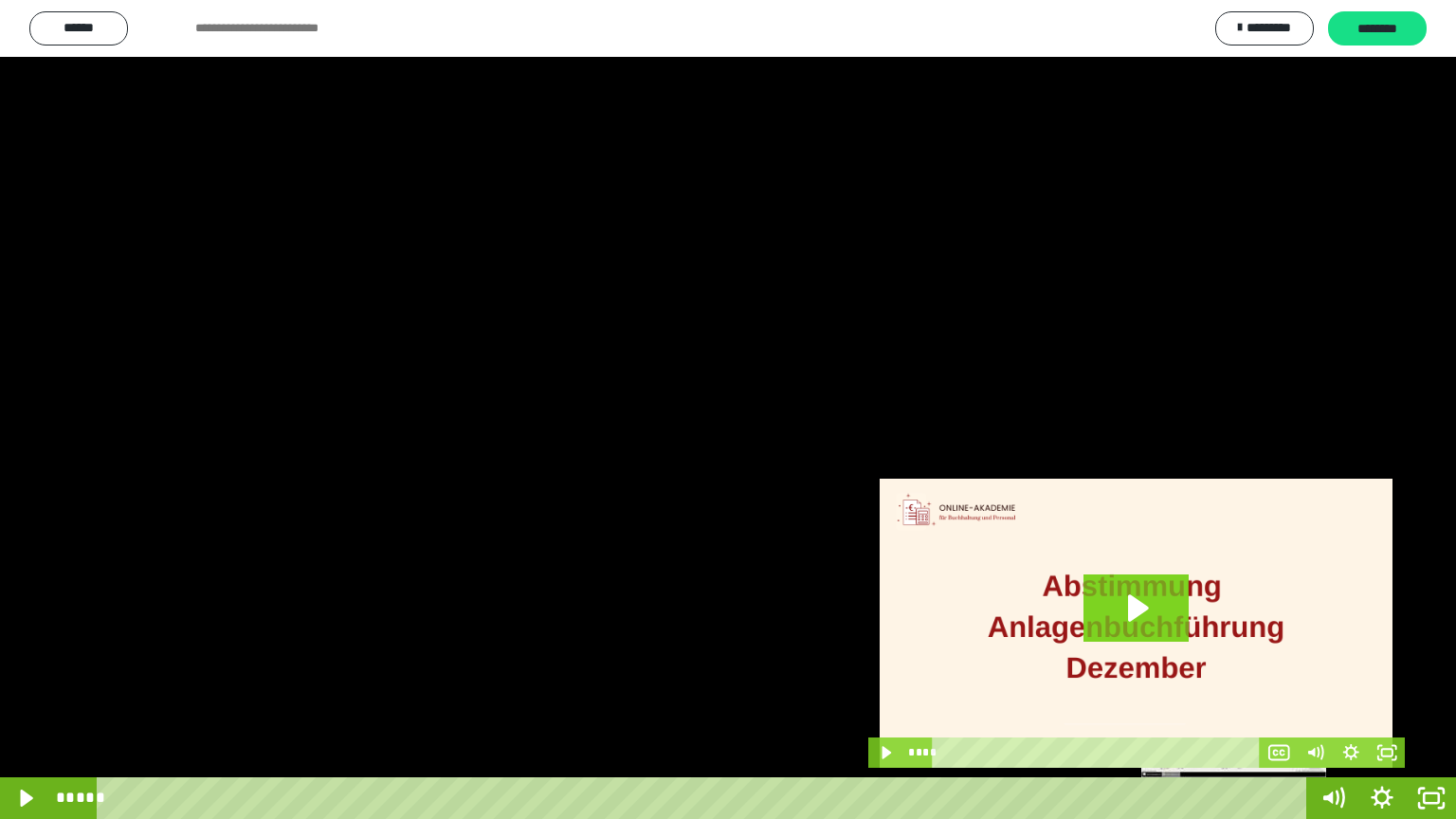 click on "*****" at bounding box center [705, 798] 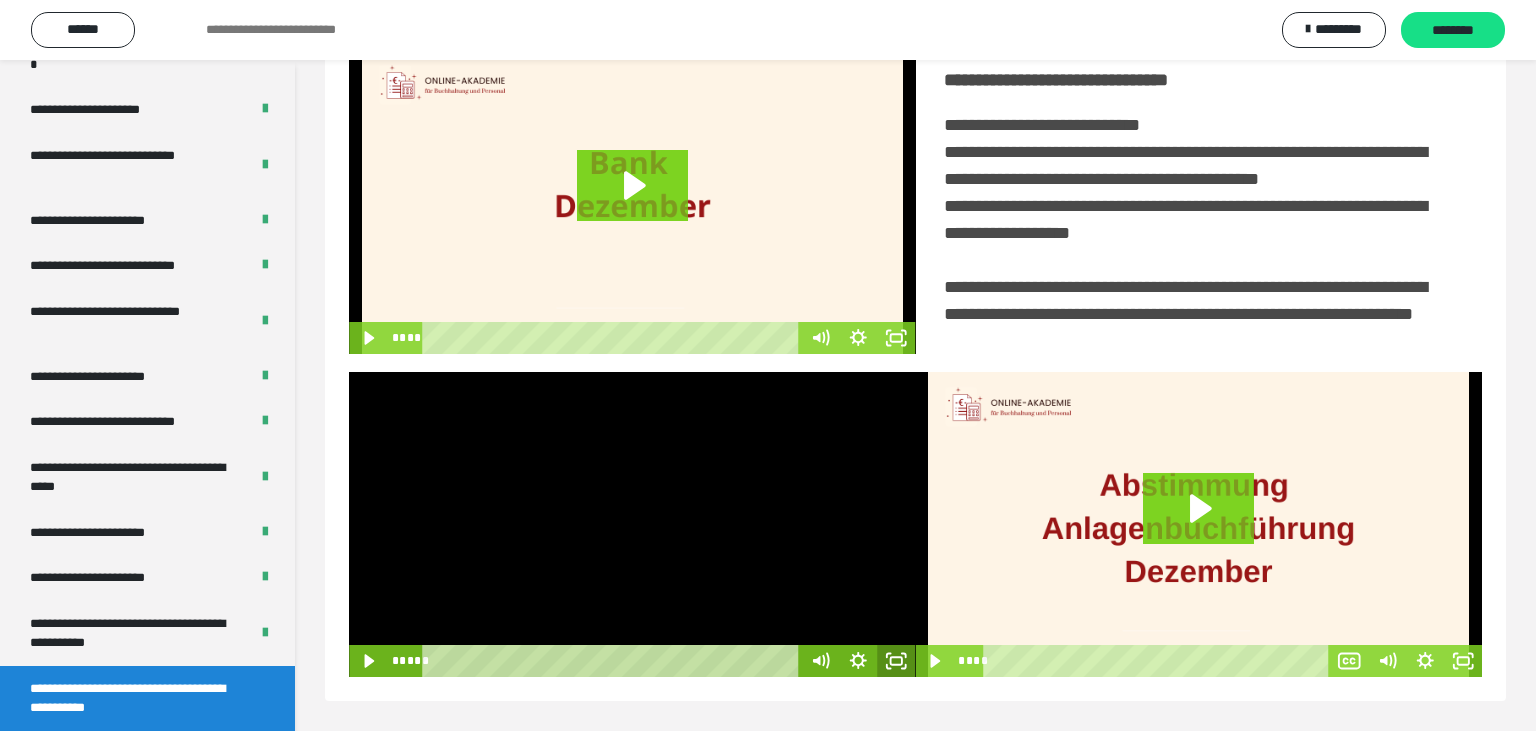 click 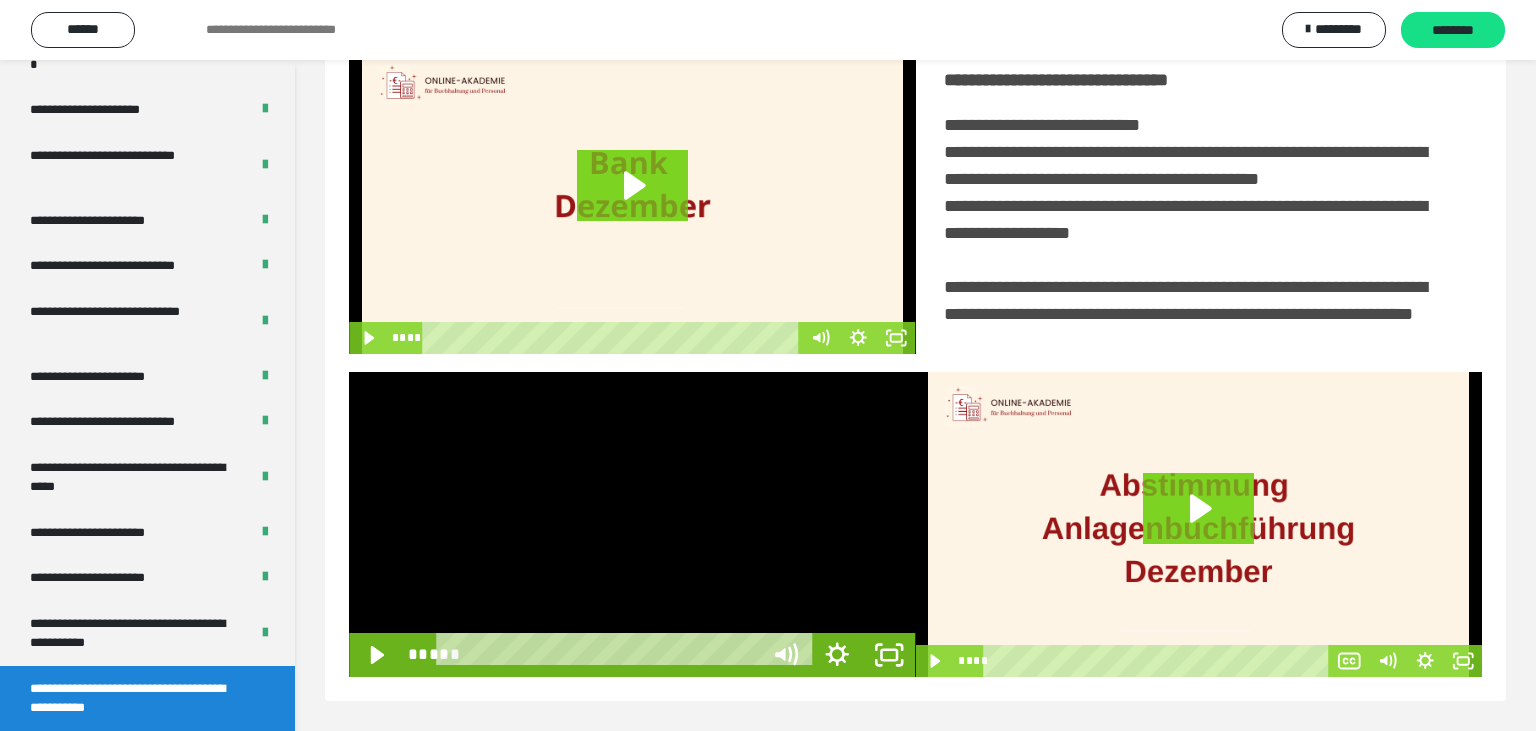 scroll, scrollTop: 334, scrollLeft: 0, axis: vertical 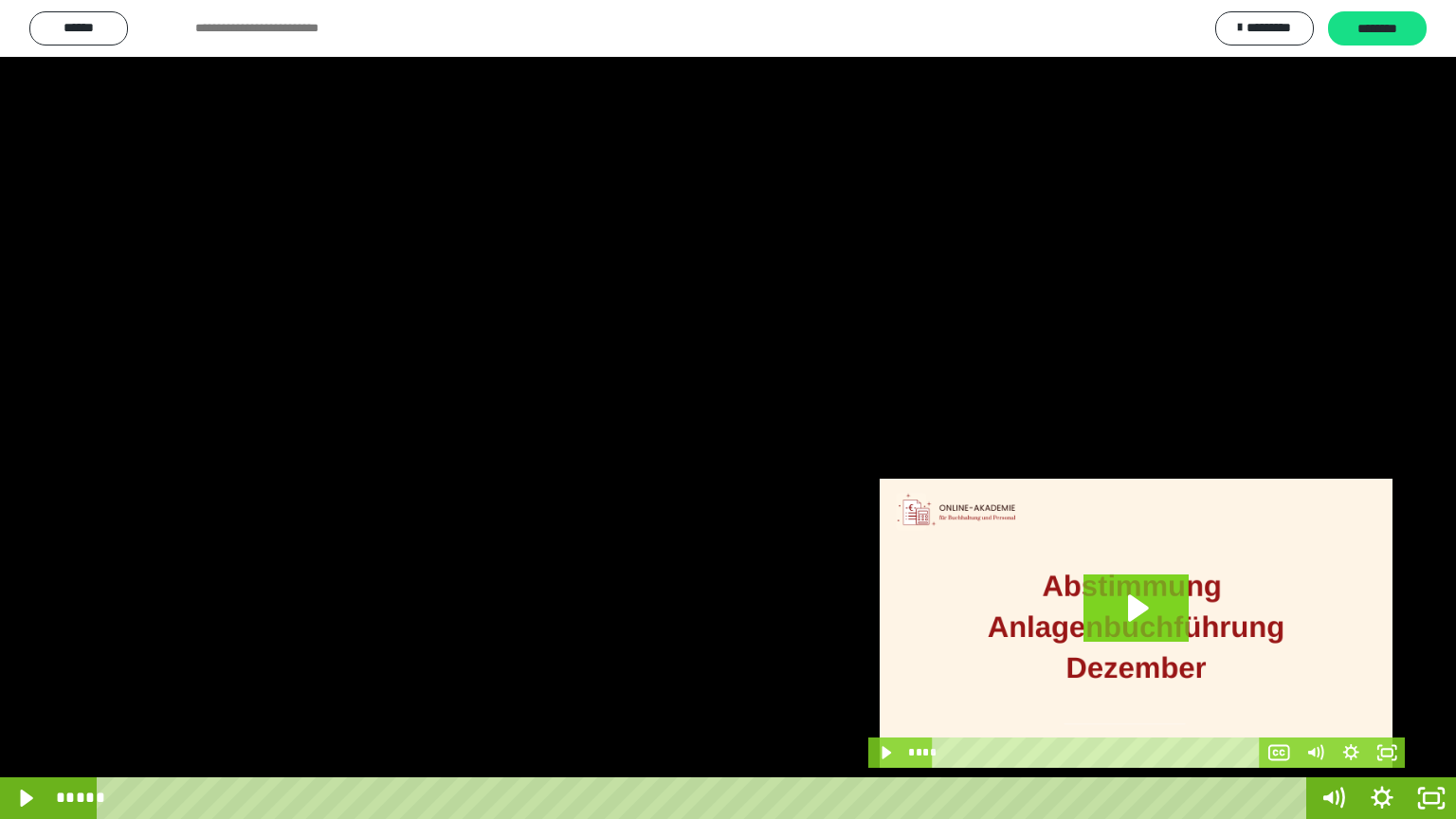 click at bounding box center [728, 410] 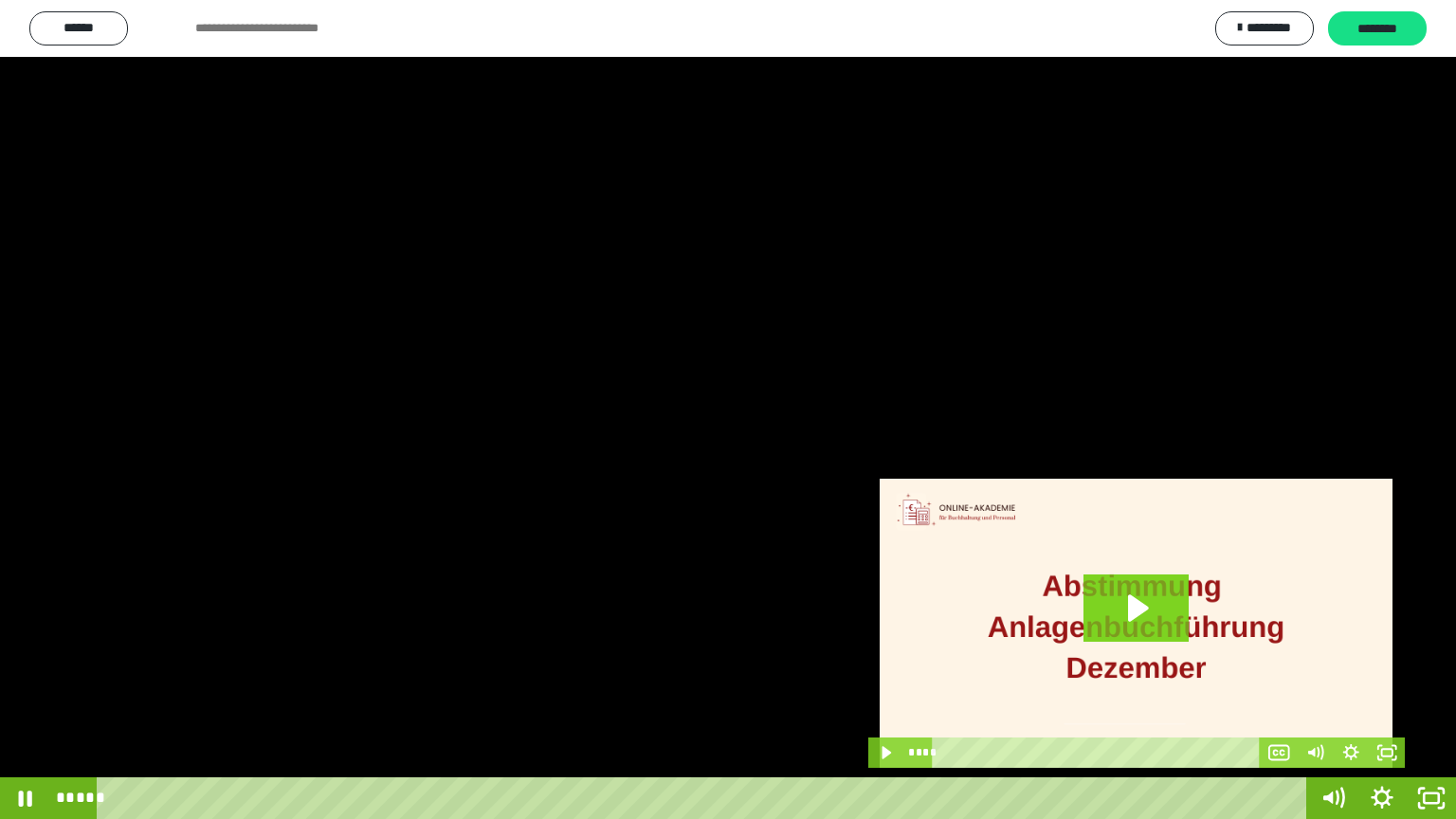 click at bounding box center [728, 410] 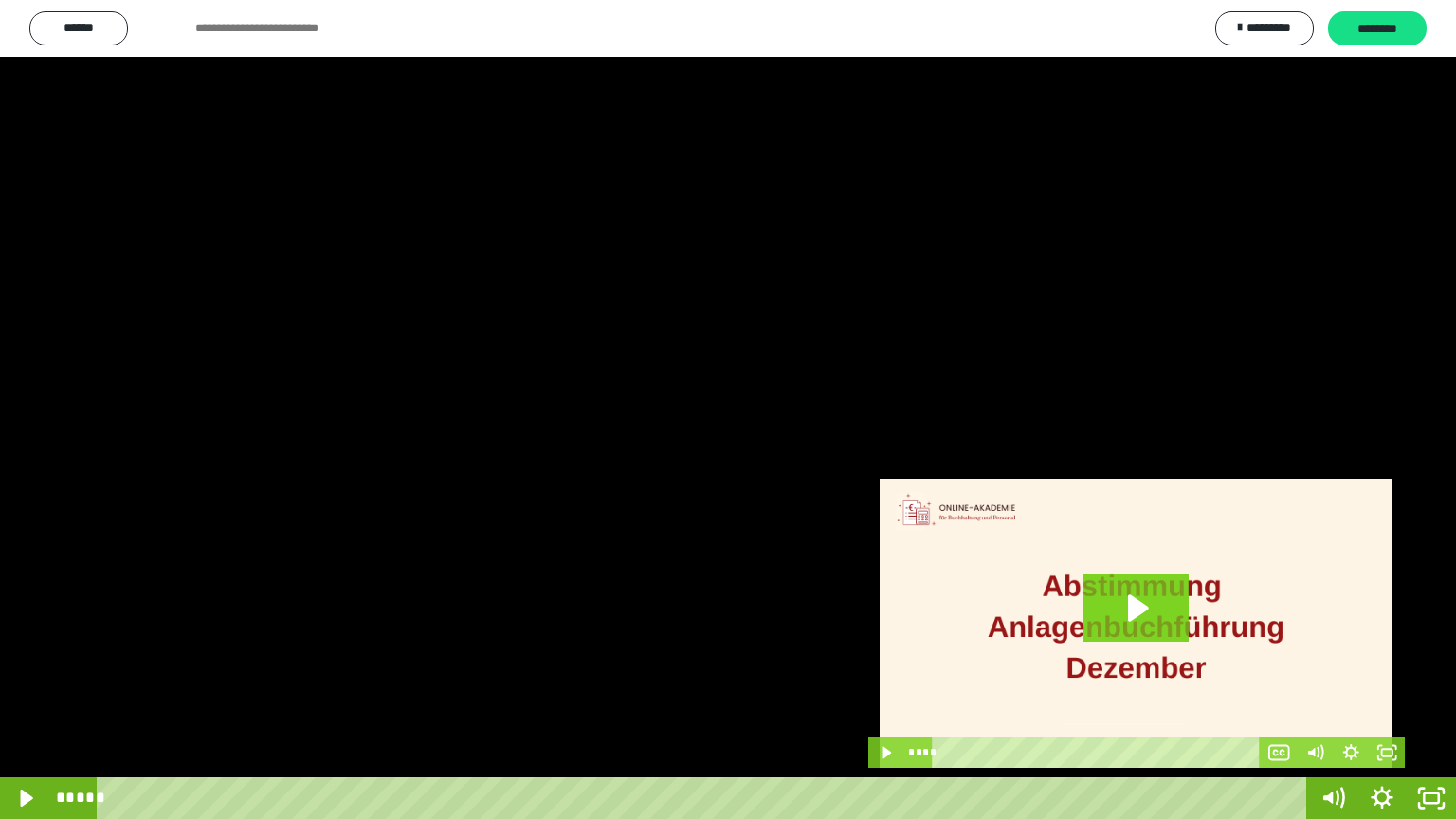 click at bounding box center [728, 410] 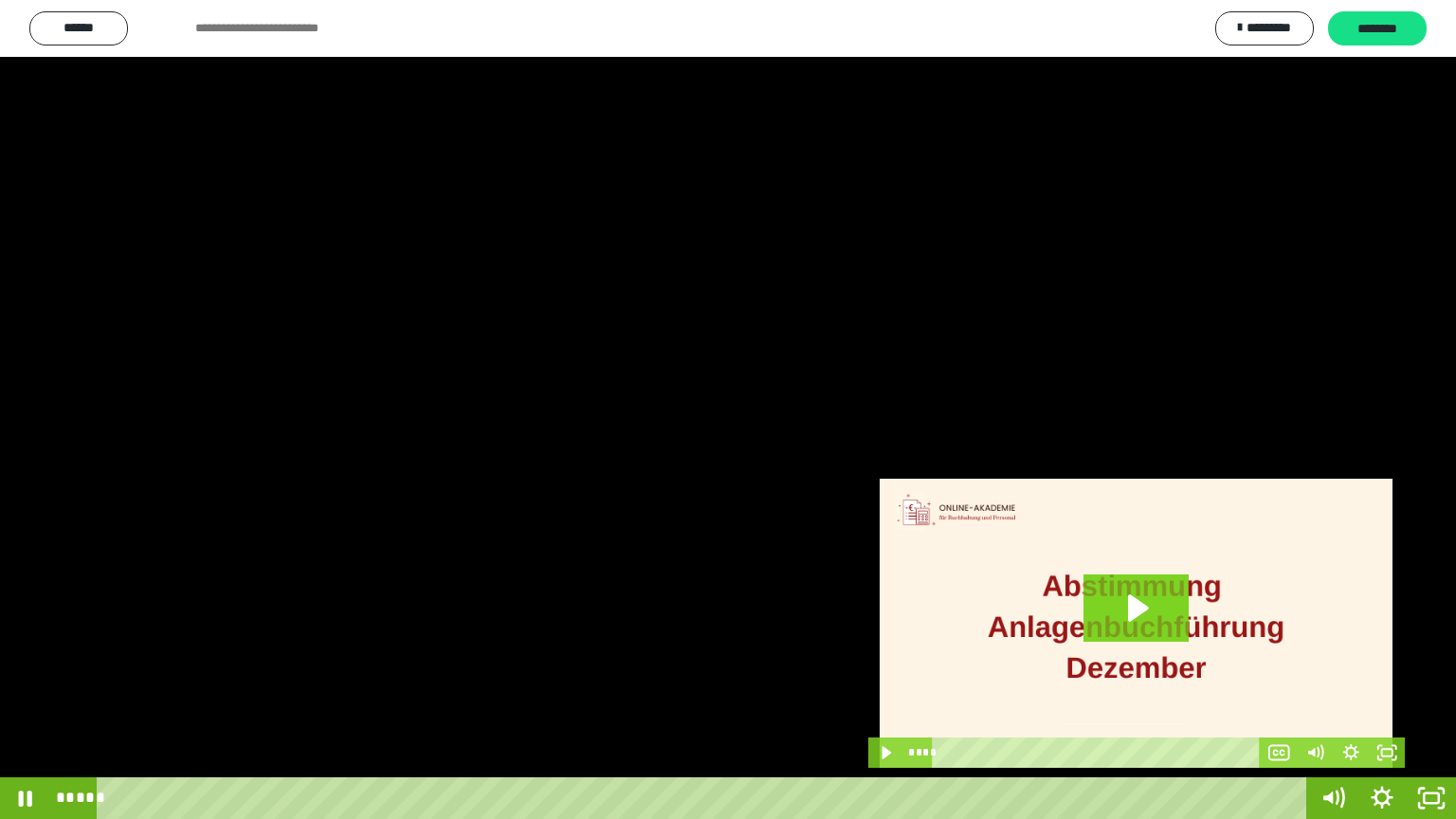 click at bounding box center [728, 410] 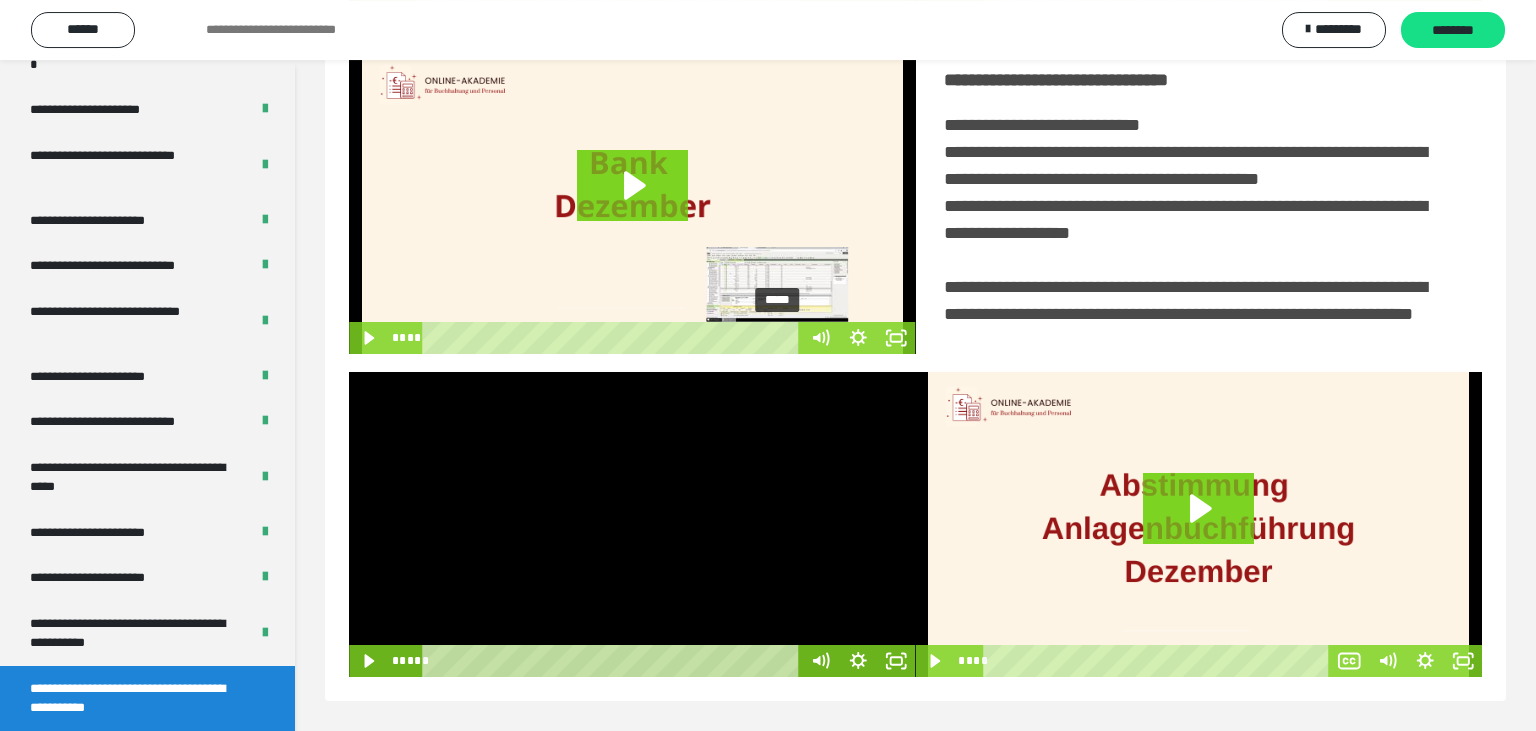 scroll, scrollTop: 467, scrollLeft: 0, axis: vertical 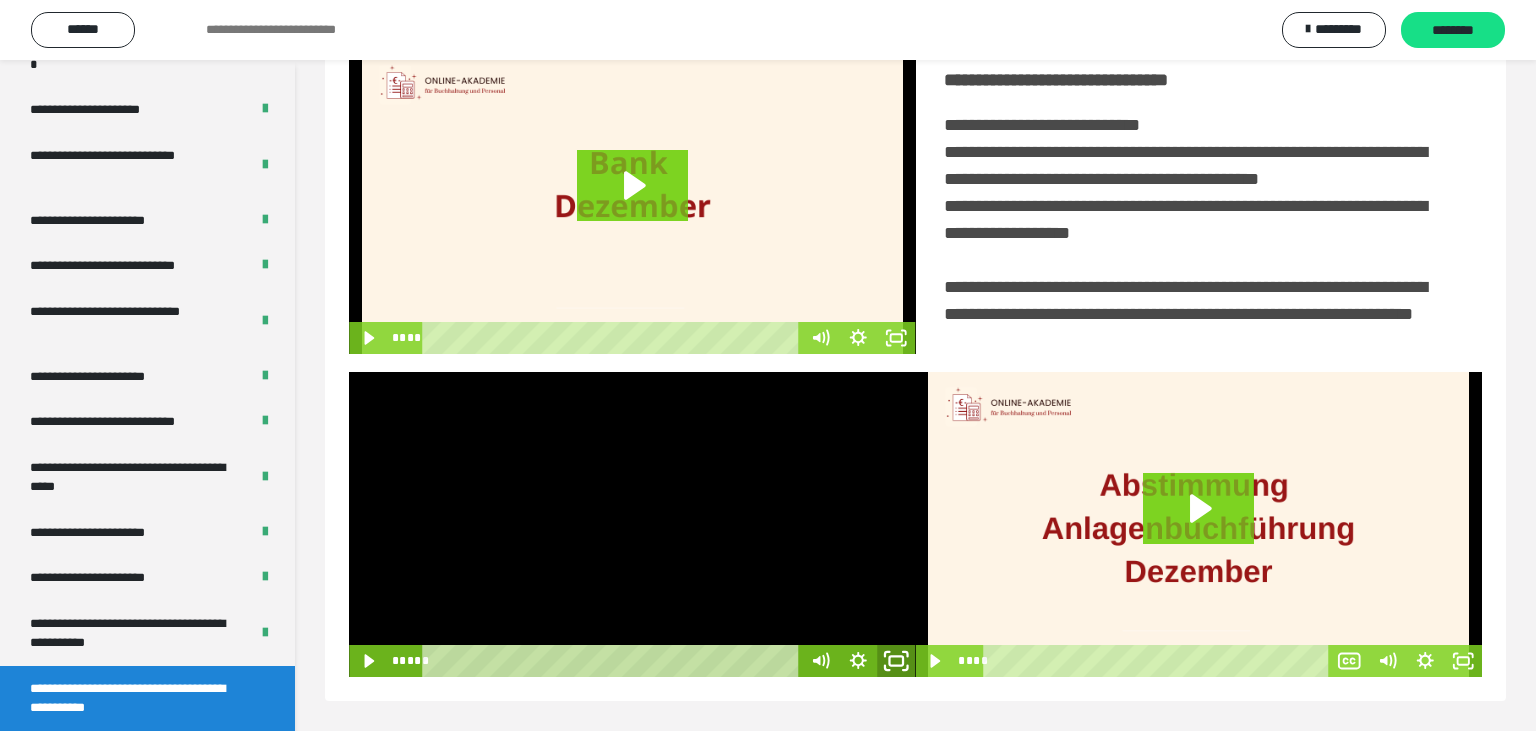 click 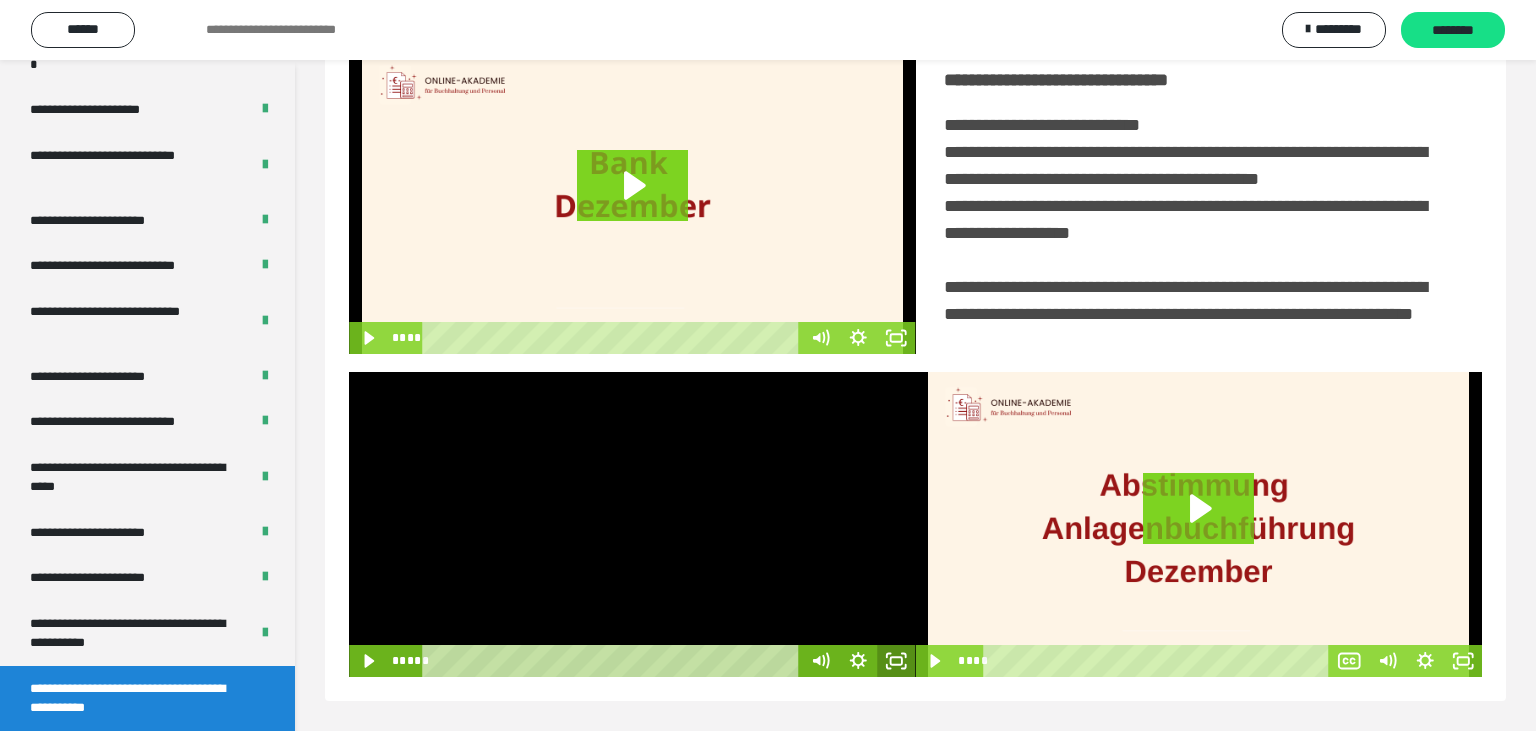 scroll, scrollTop: 334, scrollLeft: 0, axis: vertical 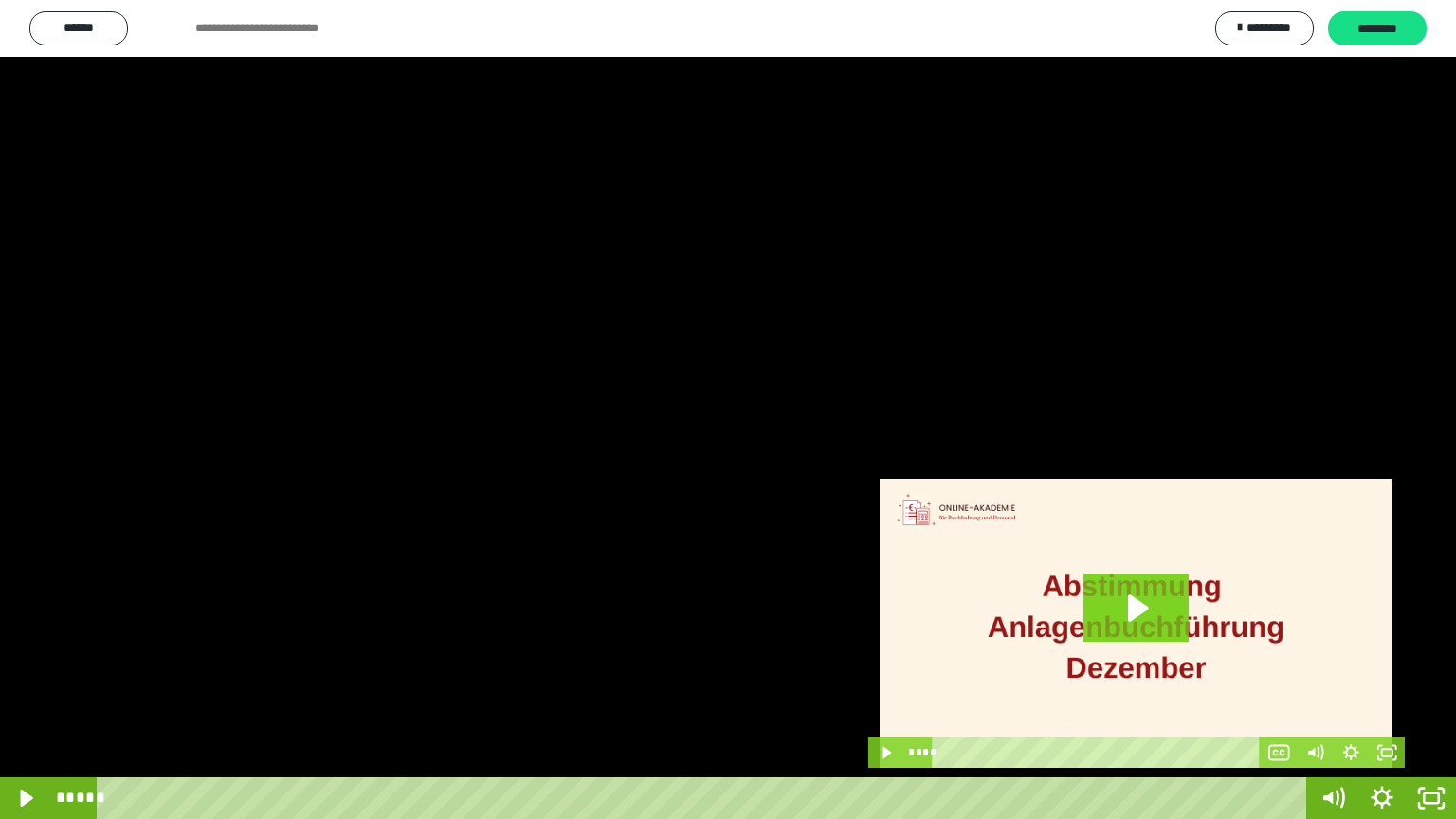 click at bounding box center [728, 410] 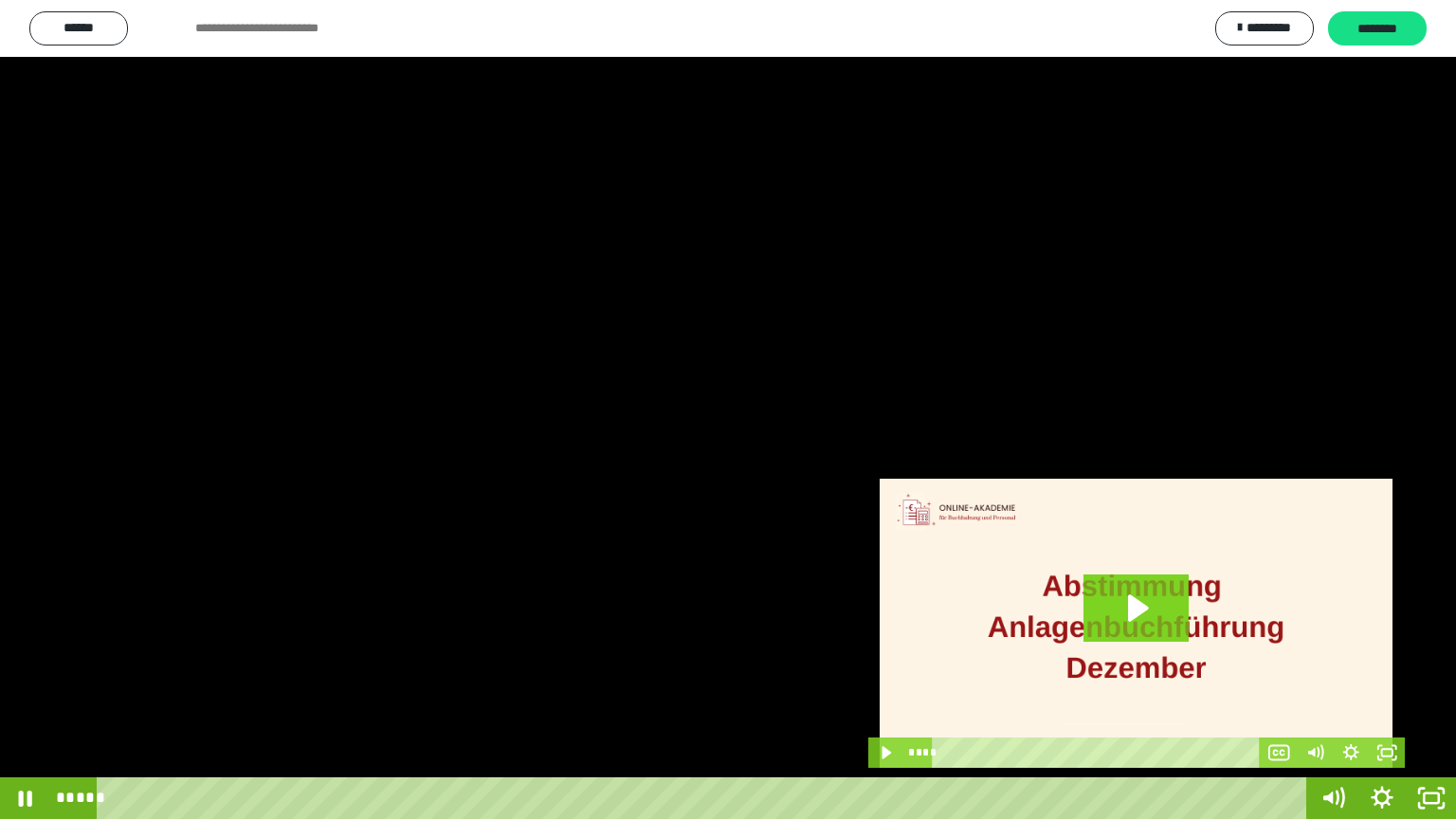 click at bounding box center [728, 410] 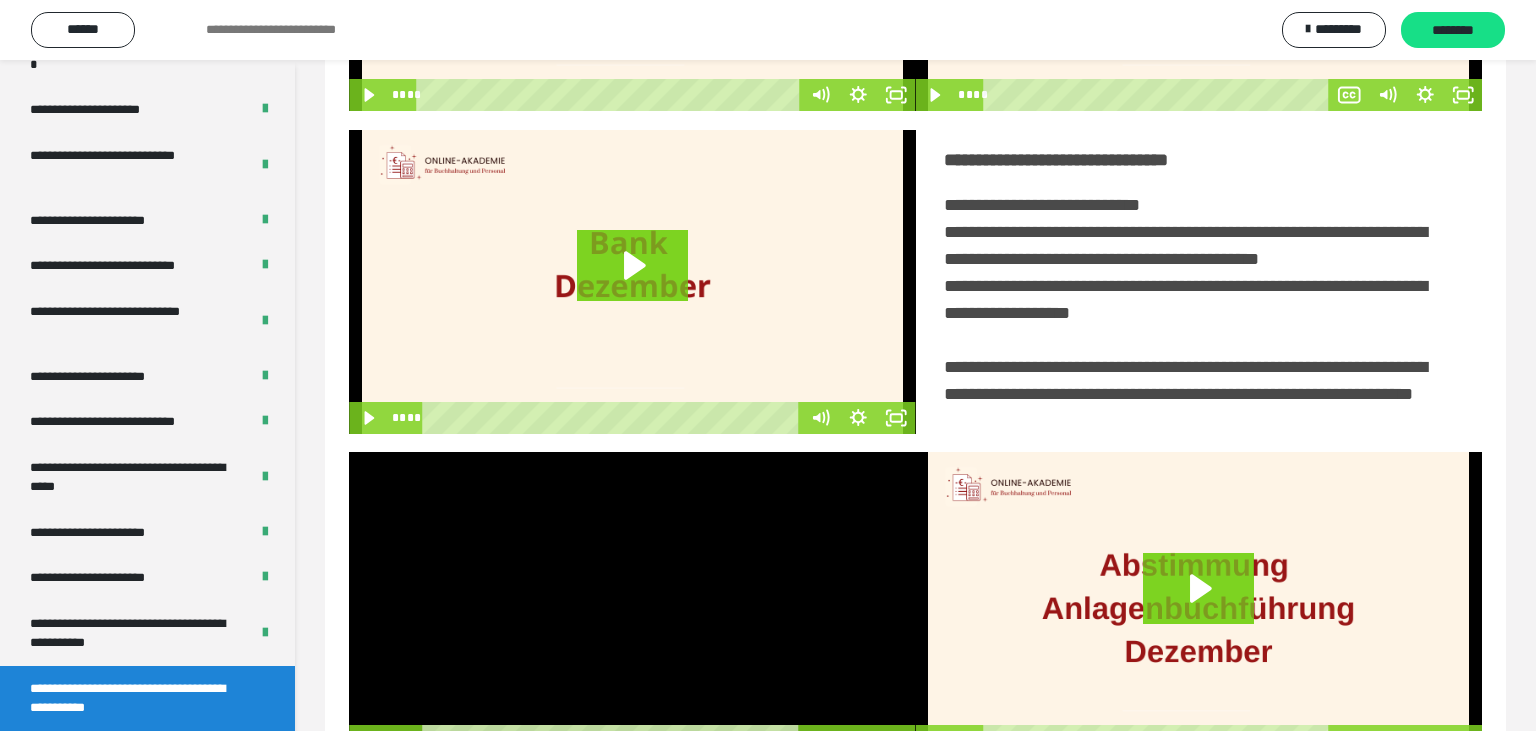 scroll, scrollTop: 467, scrollLeft: 0, axis: vertical 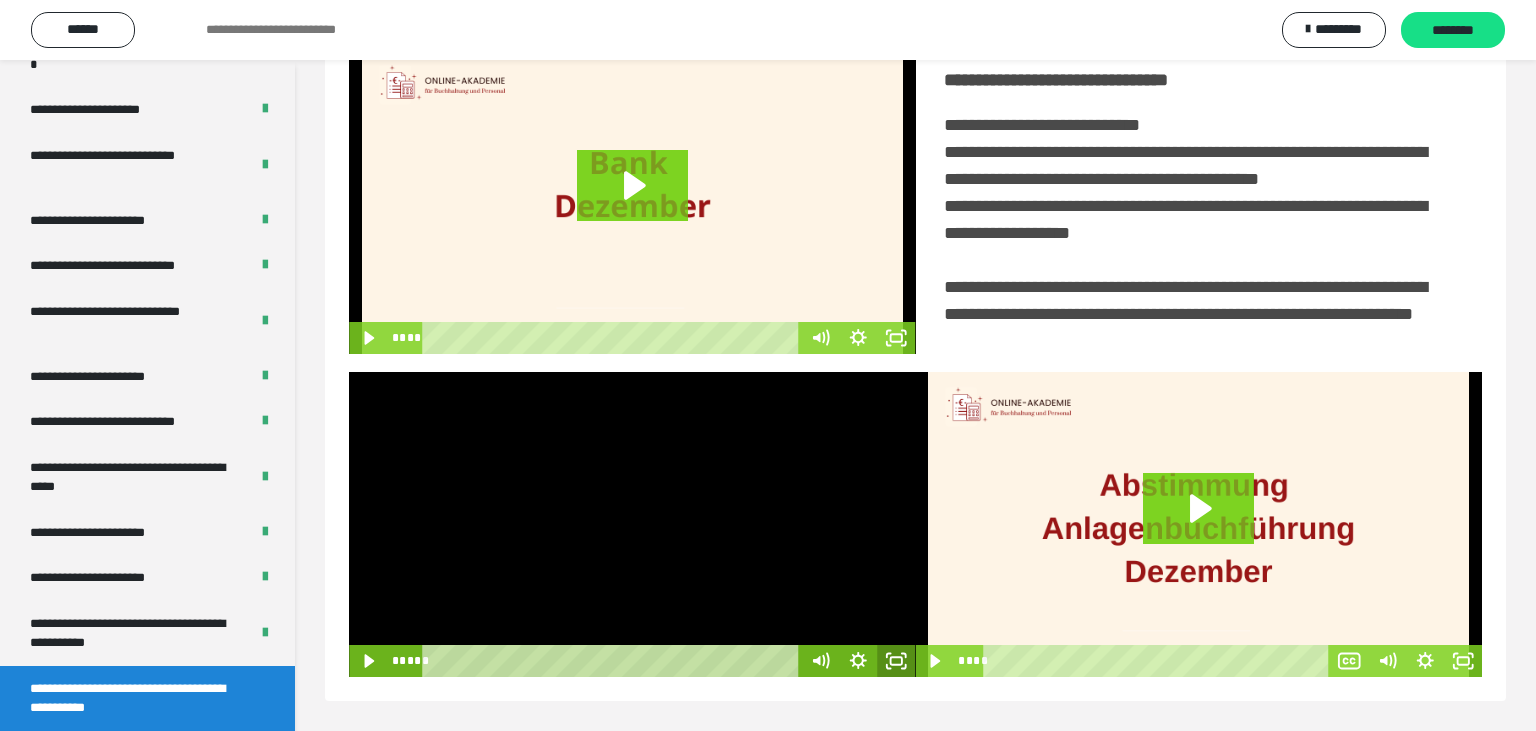 click 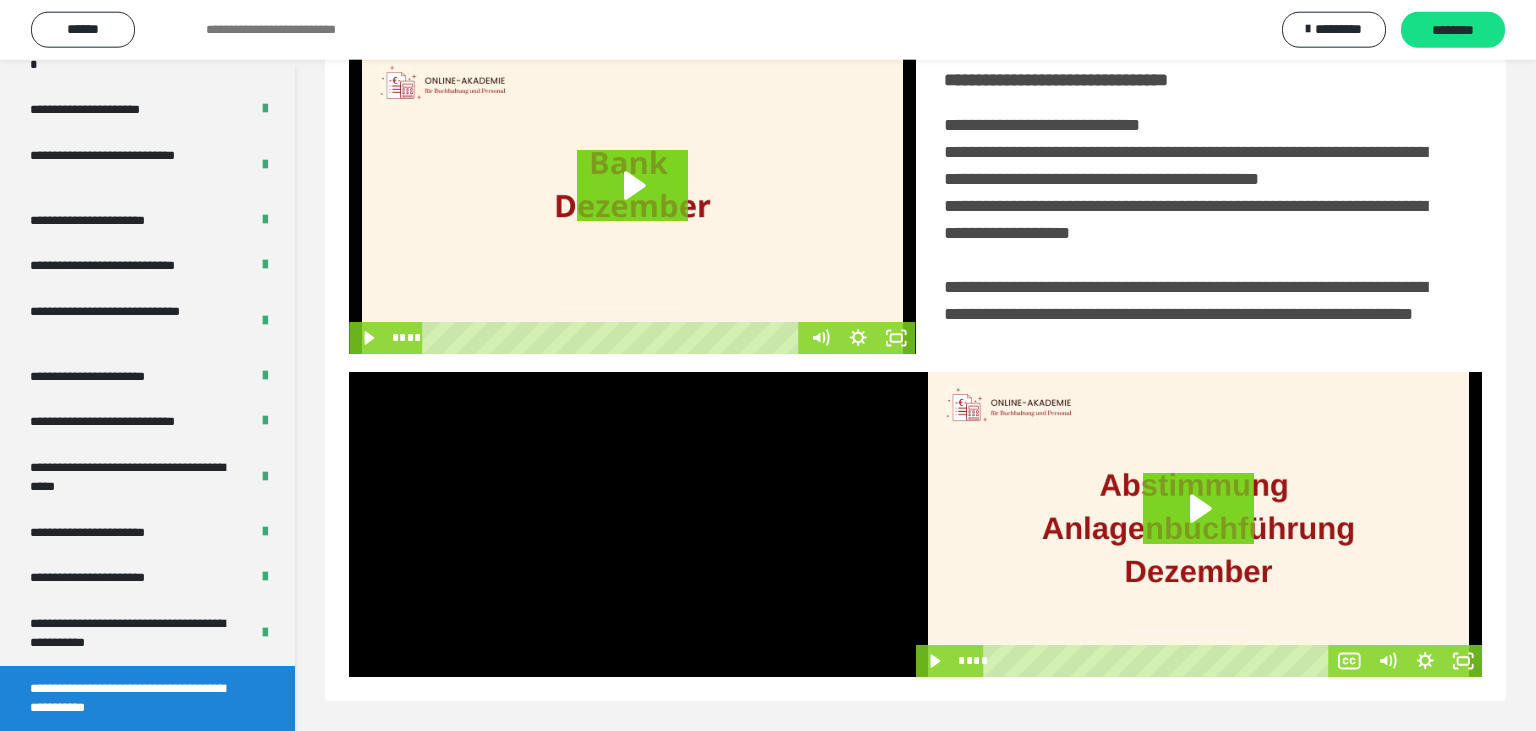 scroll, scrollTop: 467, scrollLeft: 0, axis: vertical 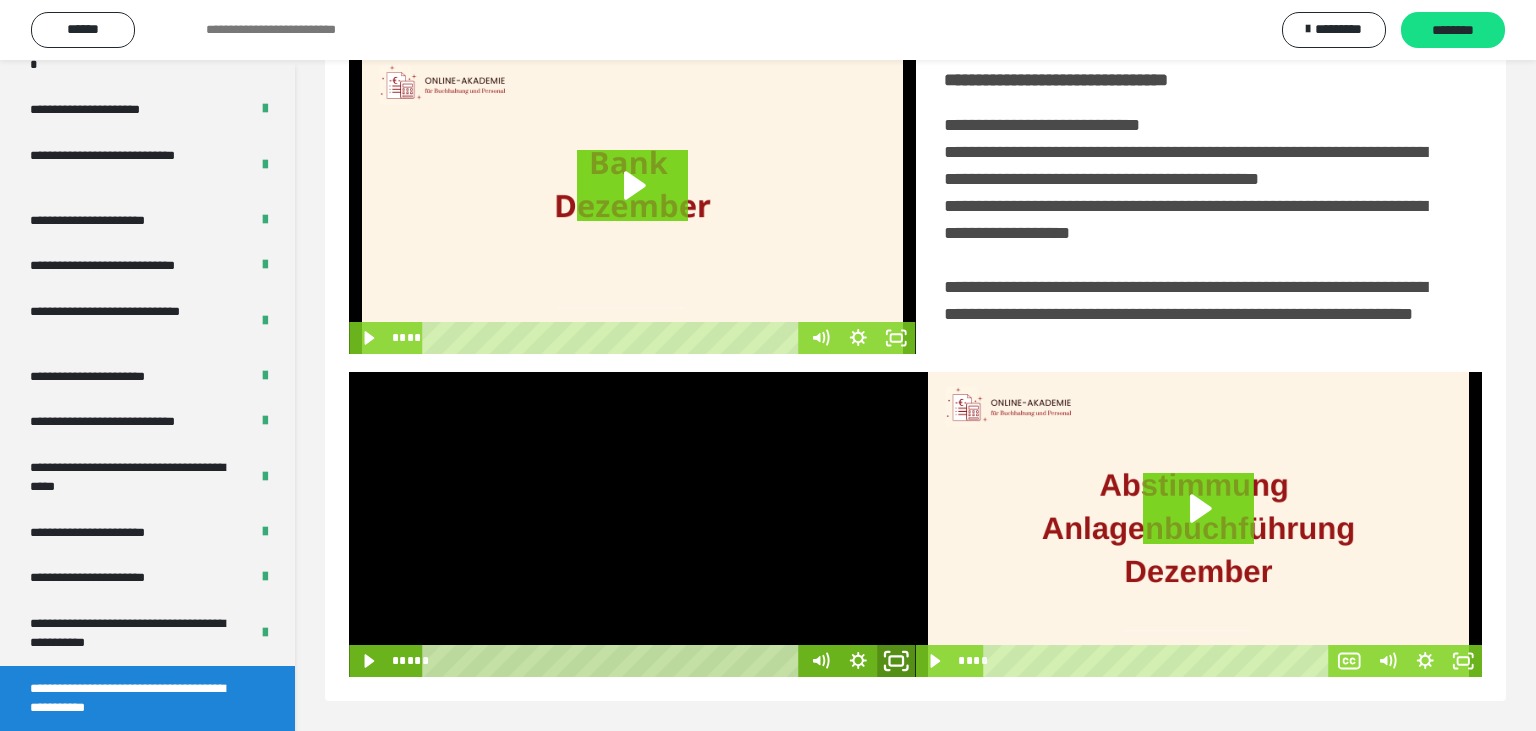 click 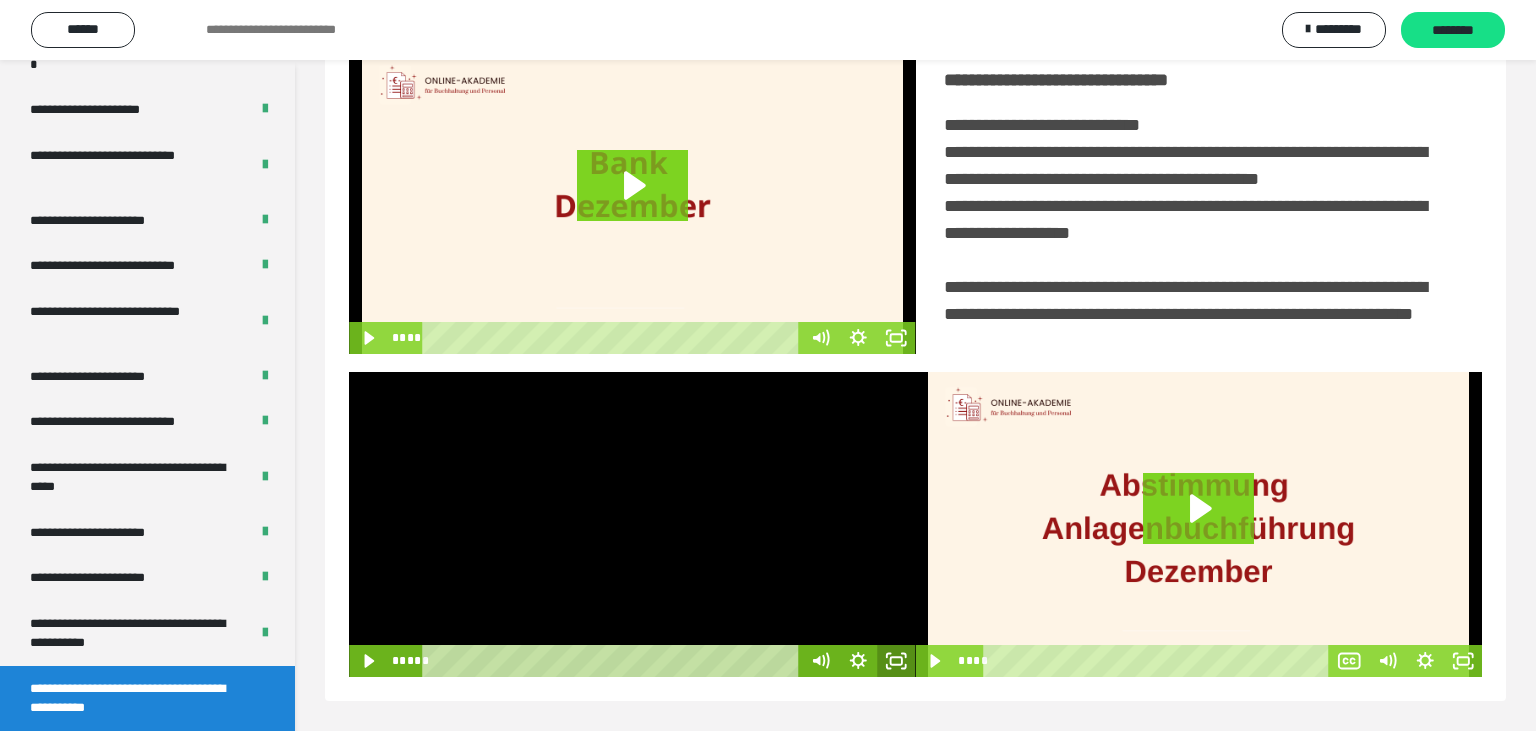 scroll, scrollTop: 334, scrollLeft: 0, axis: vertical 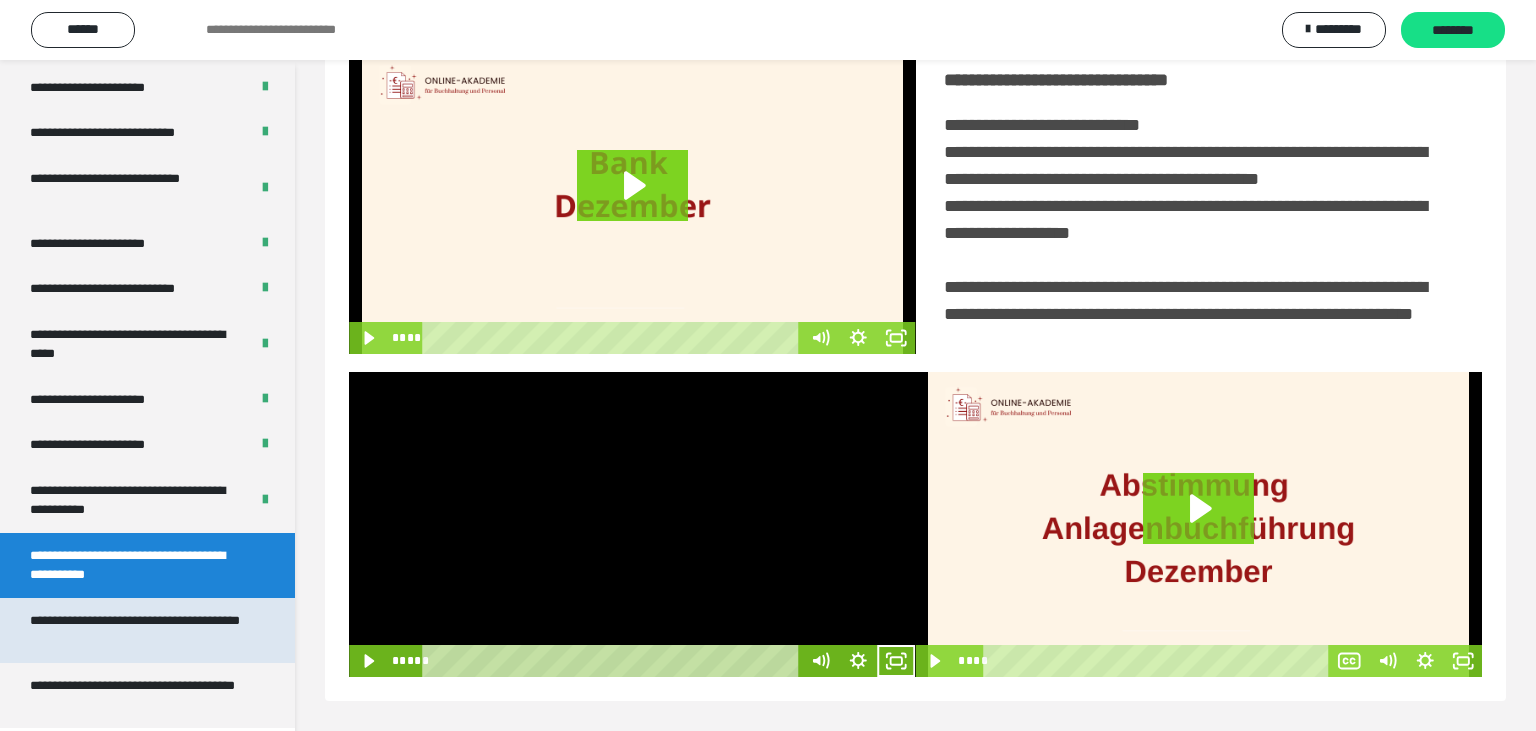 click on "**********" at bounding box center [139, 630] 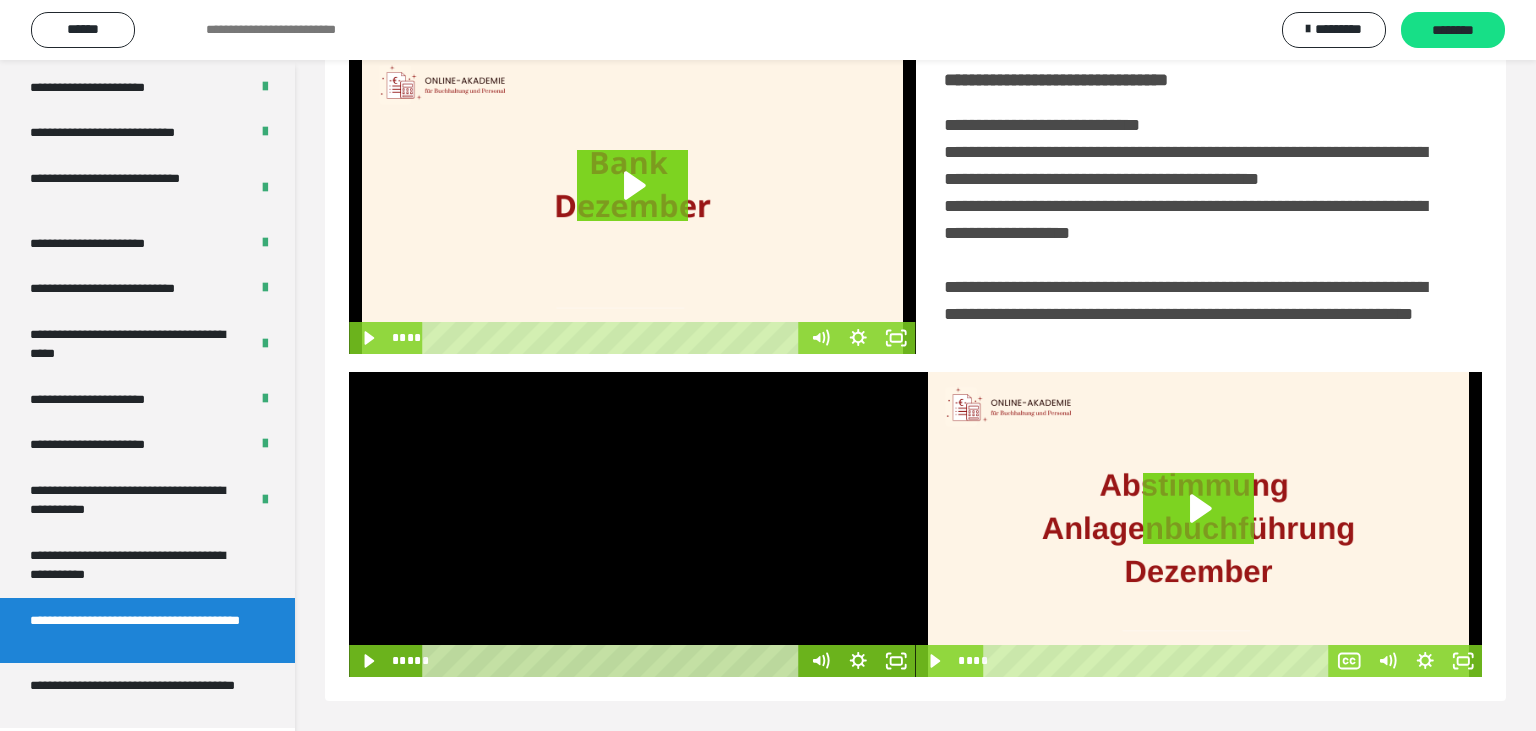 scroll, scrollTop: 60, scrollLeft: 0, axis: vertical 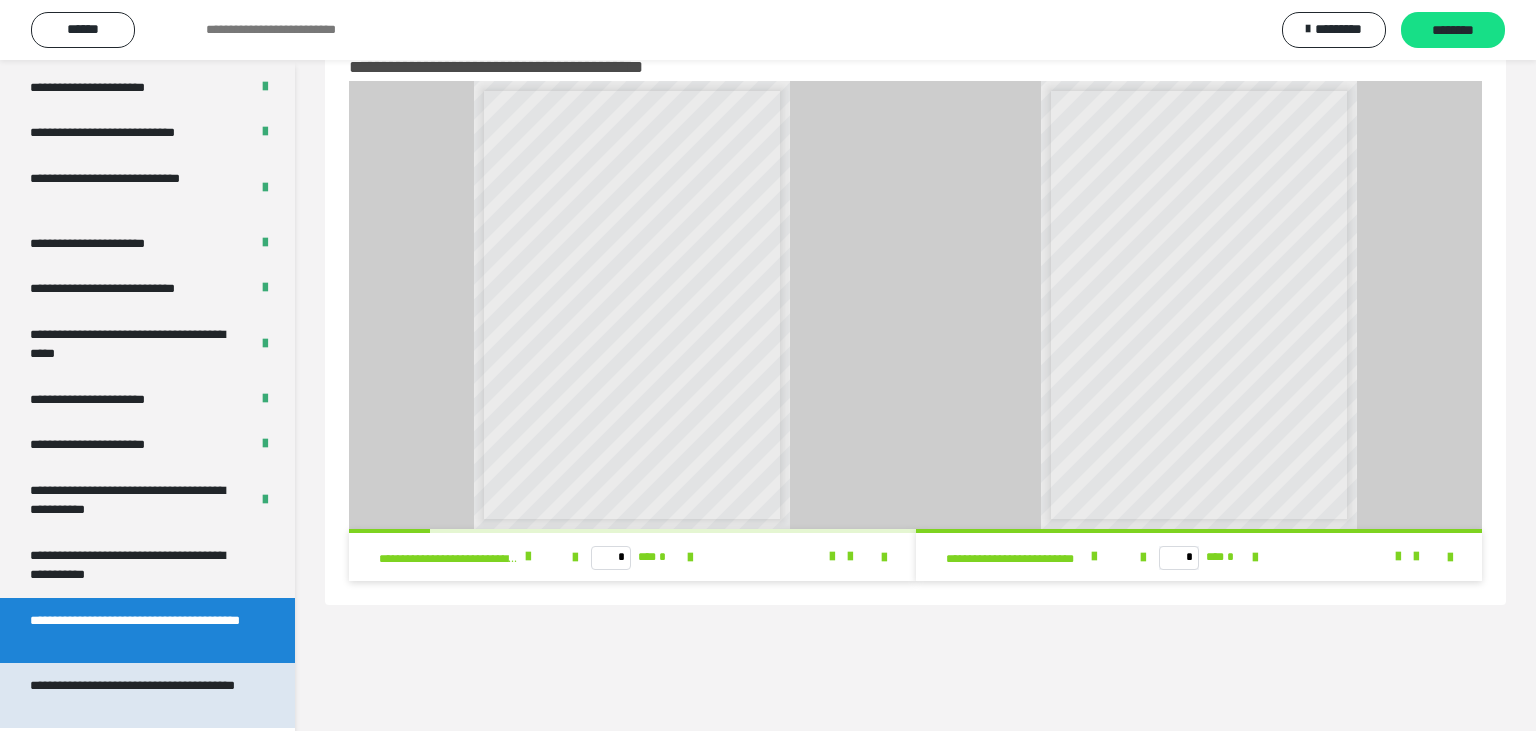 click on "**********" at bounding box center [139, 695] 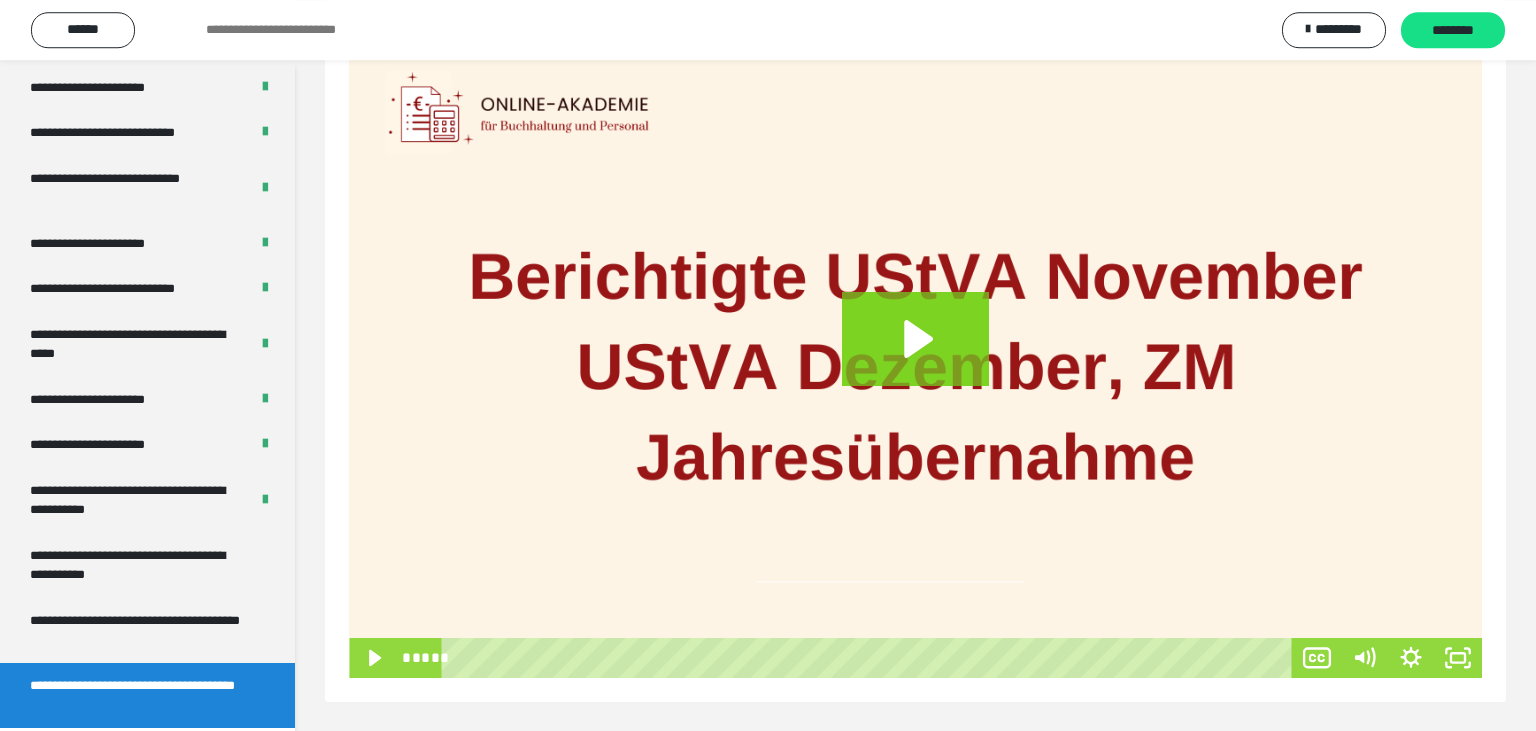 scroll, scrollTop: 320, scrollLeft: 0, axis: vertical 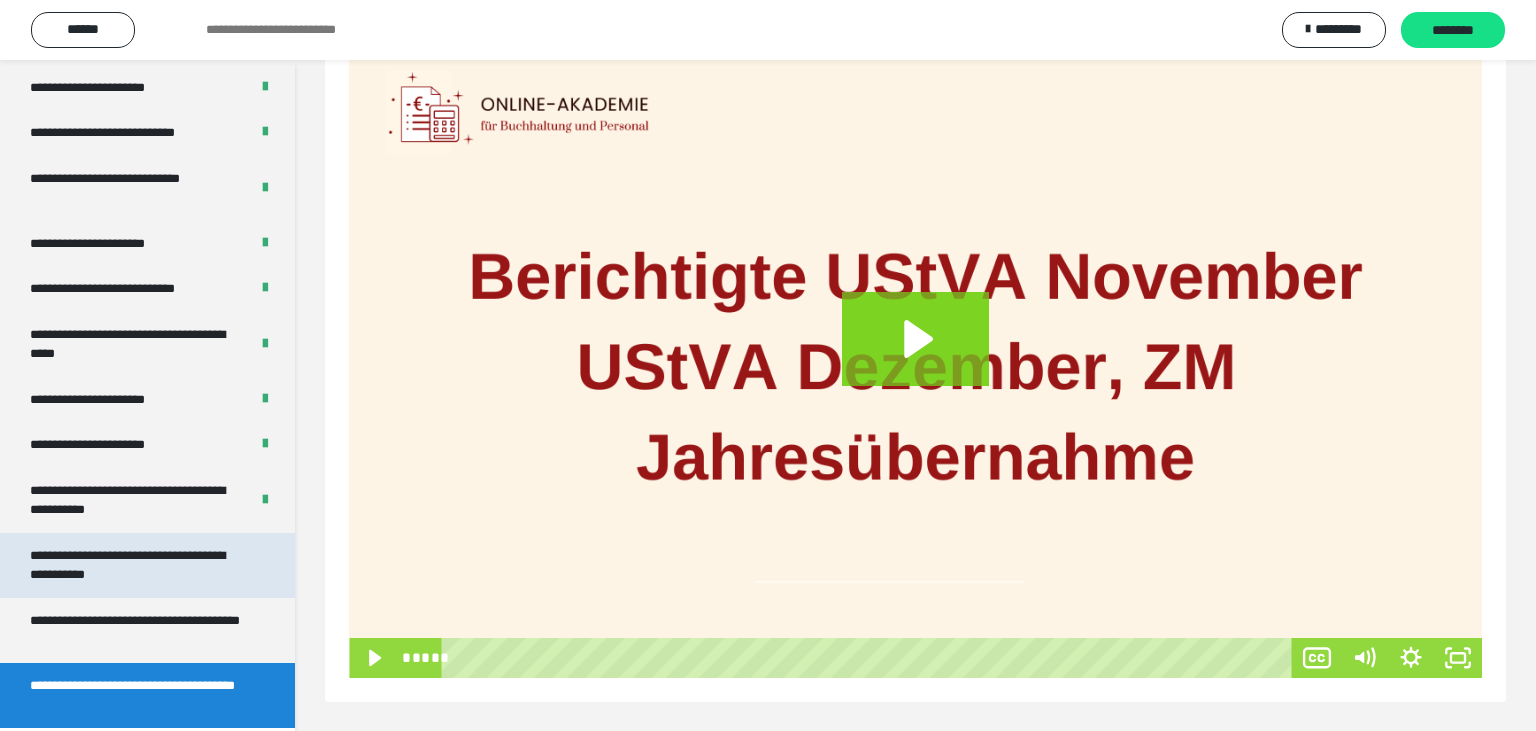 click on "**********" at bounding box center [139, 565] 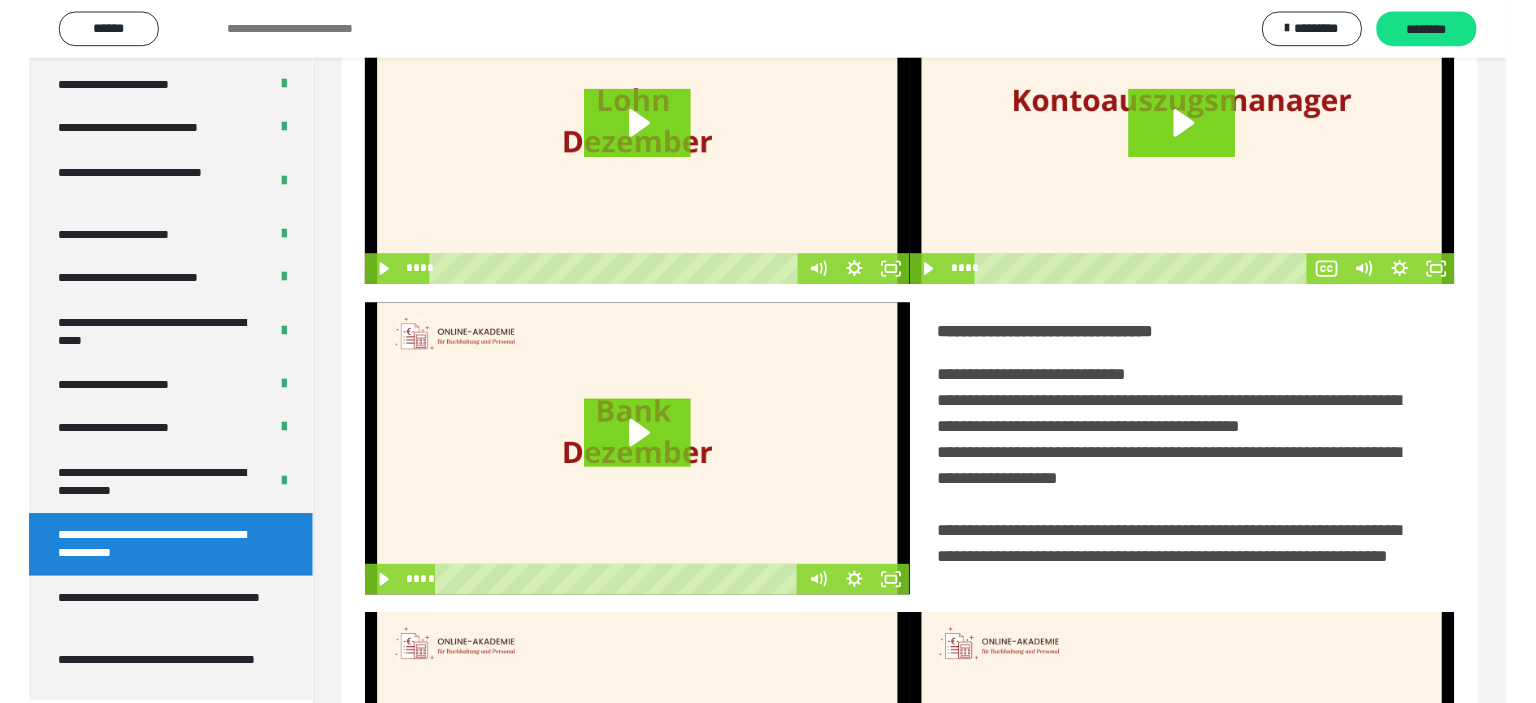 scroll, scrollTop: 0, scrollLeft: 0, axis: both 